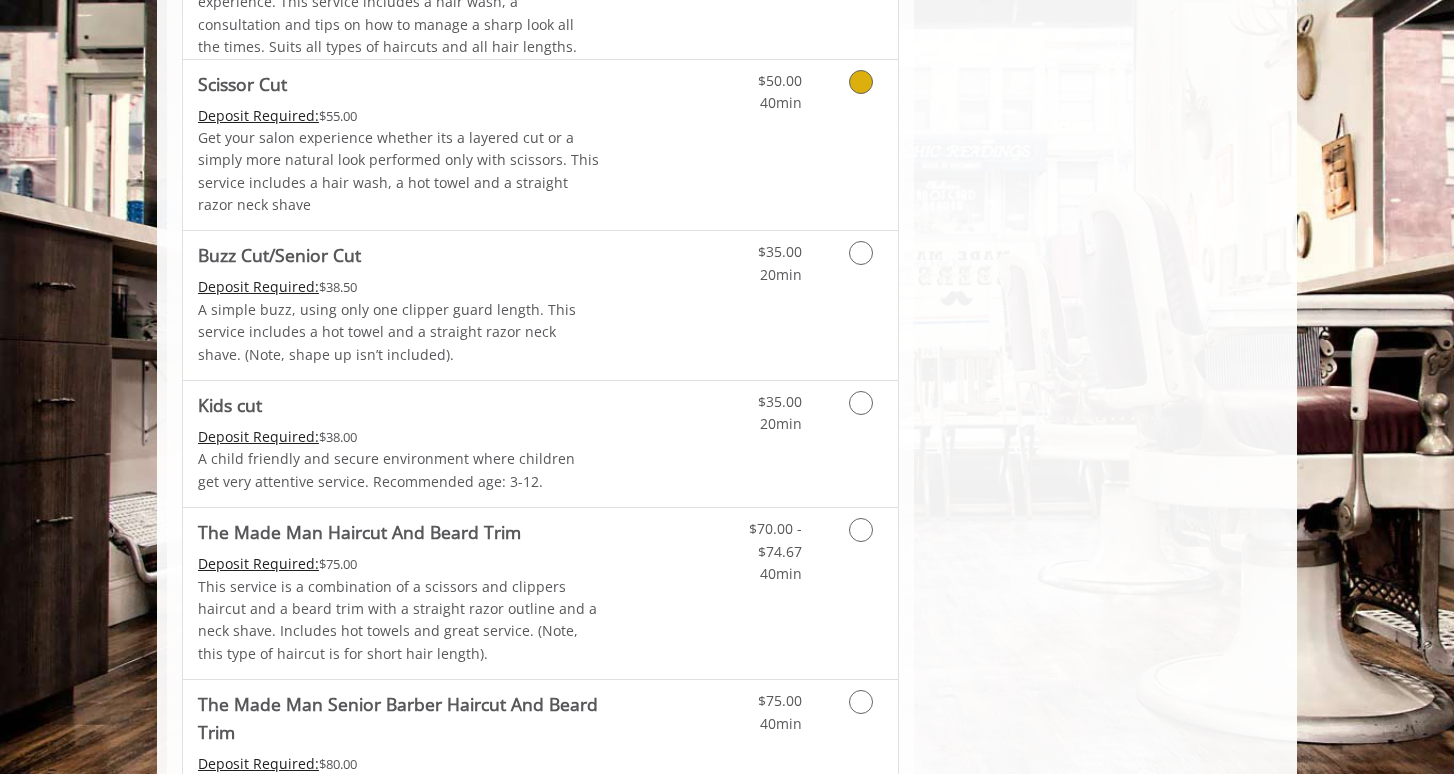 scroll, scrollTop: 1265, scrollLeft: 0, axis: vertical 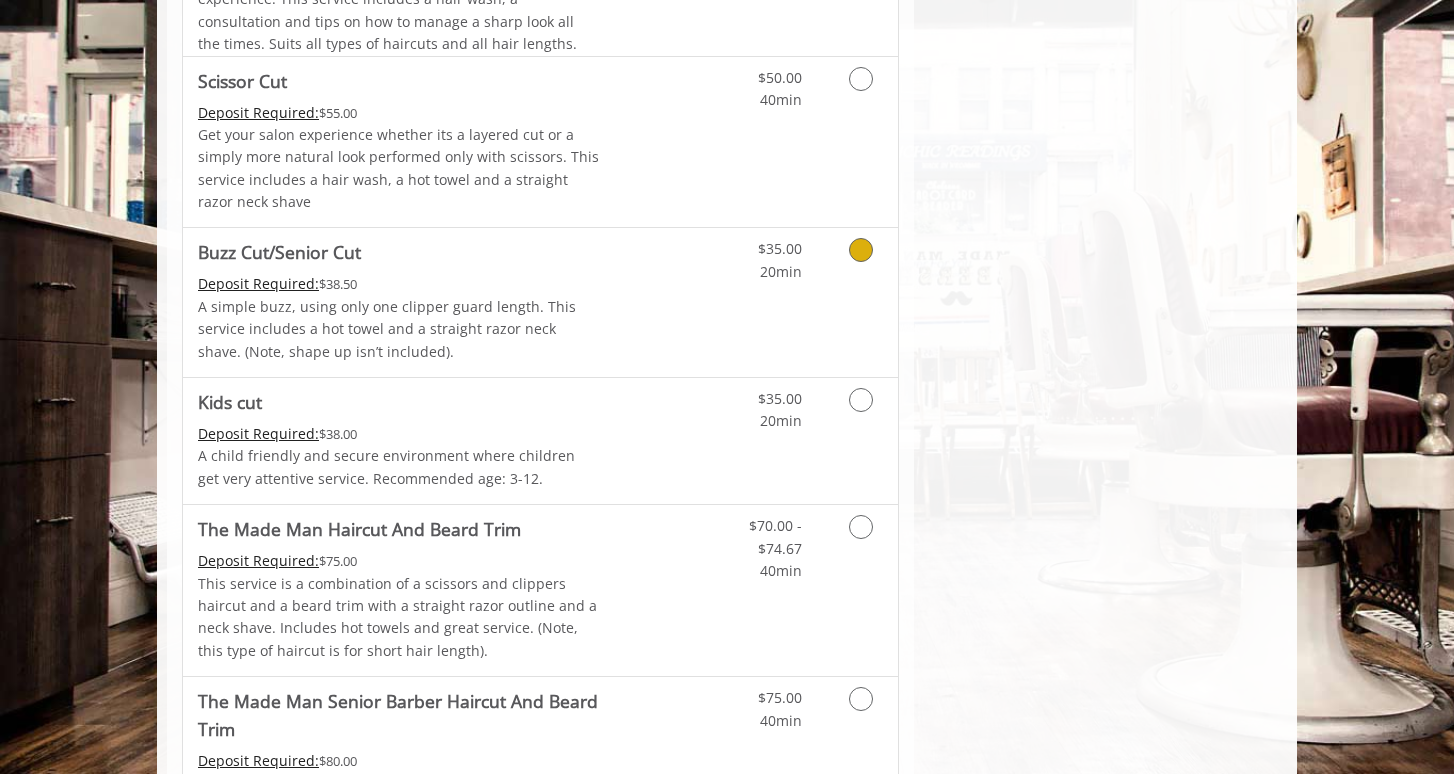click at bounding box center (861, 250) 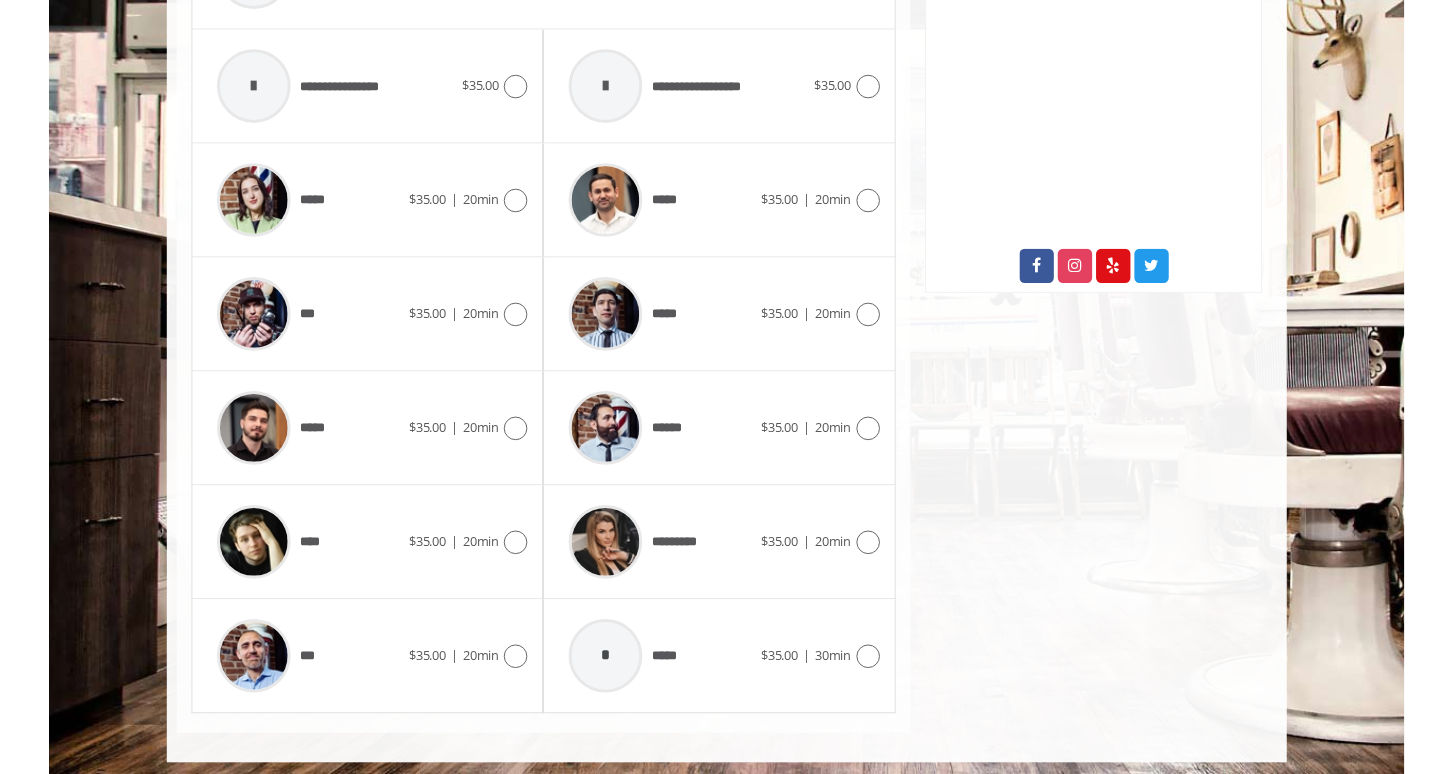 scroll, scrollTop: 949, scrollLeft: 0, axis: vertical 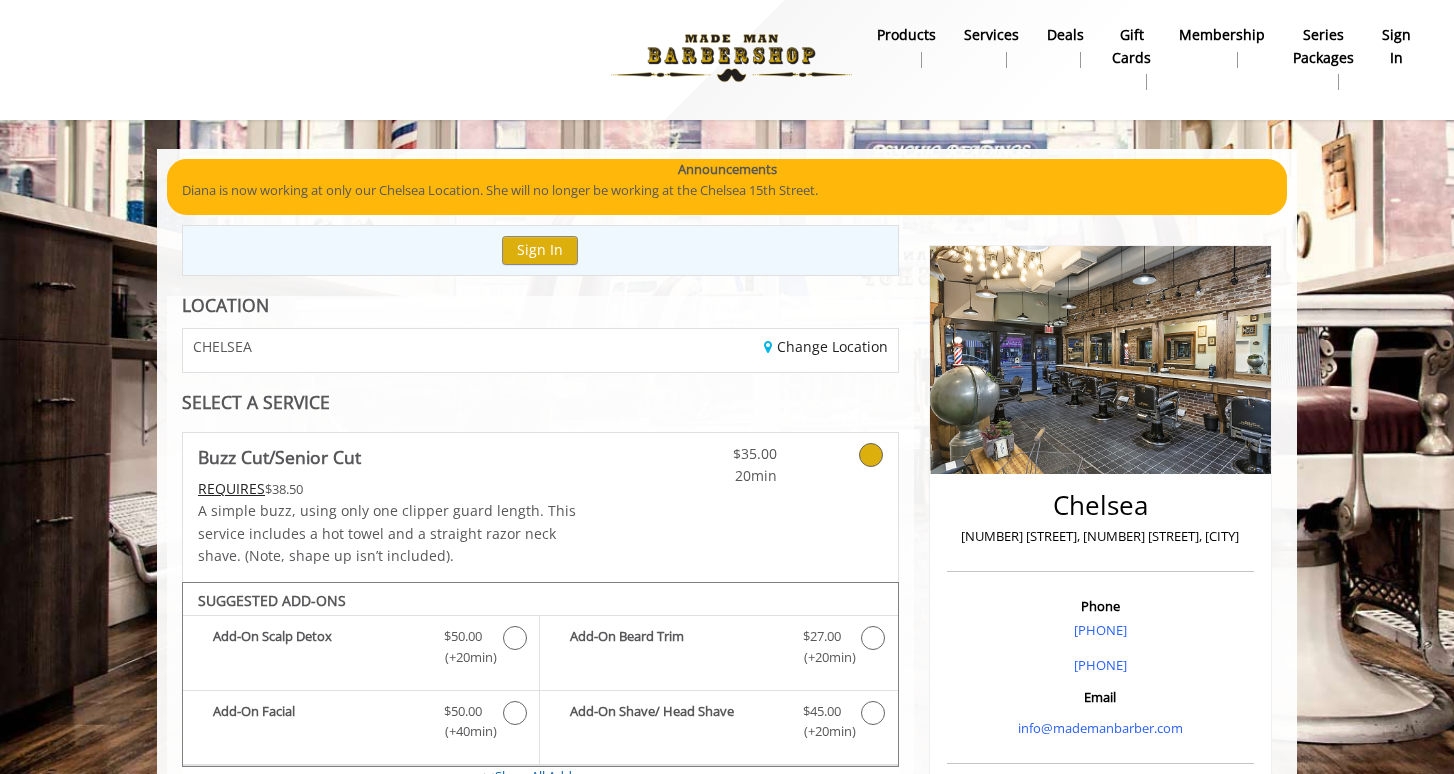click 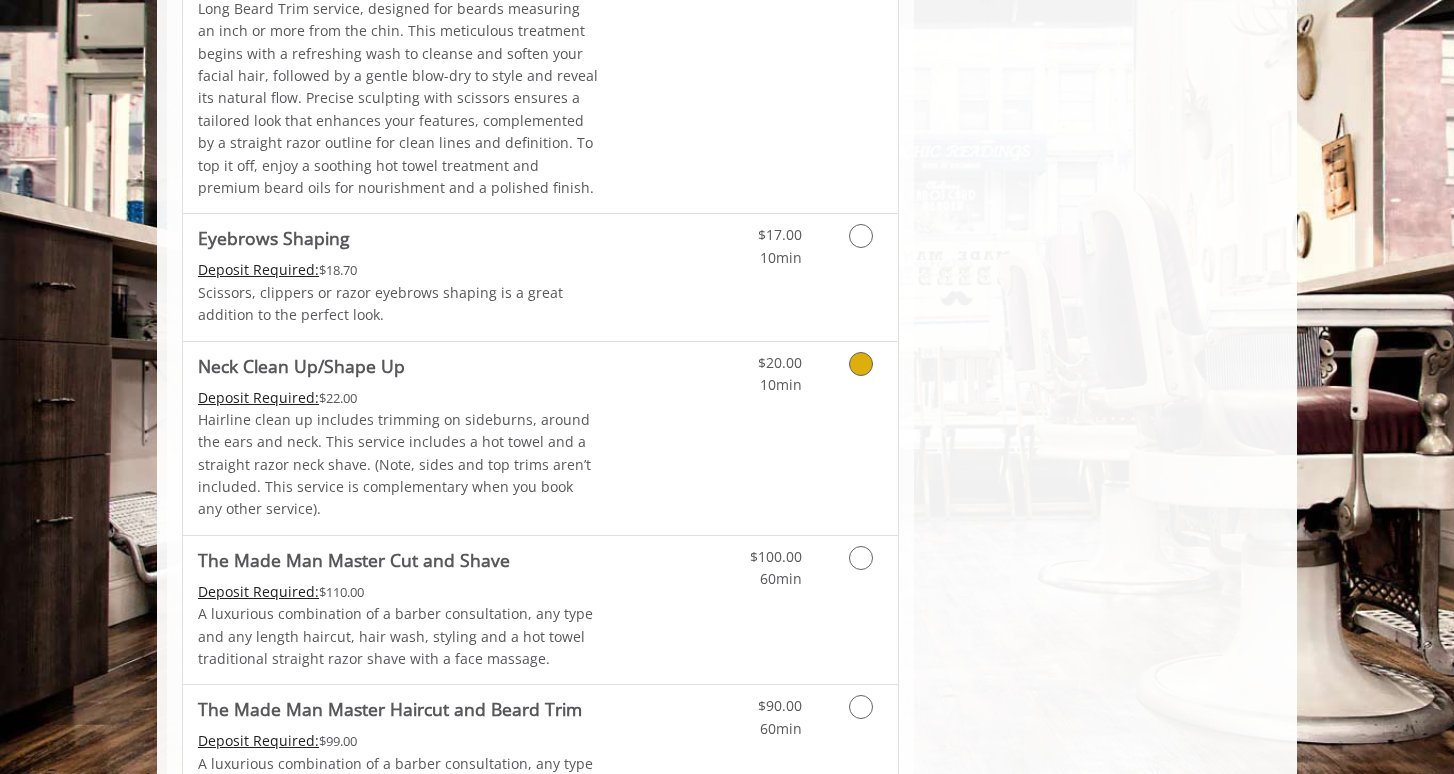 scroll, scrollTop: 3165, scrollLeft: 0, axis: vertical 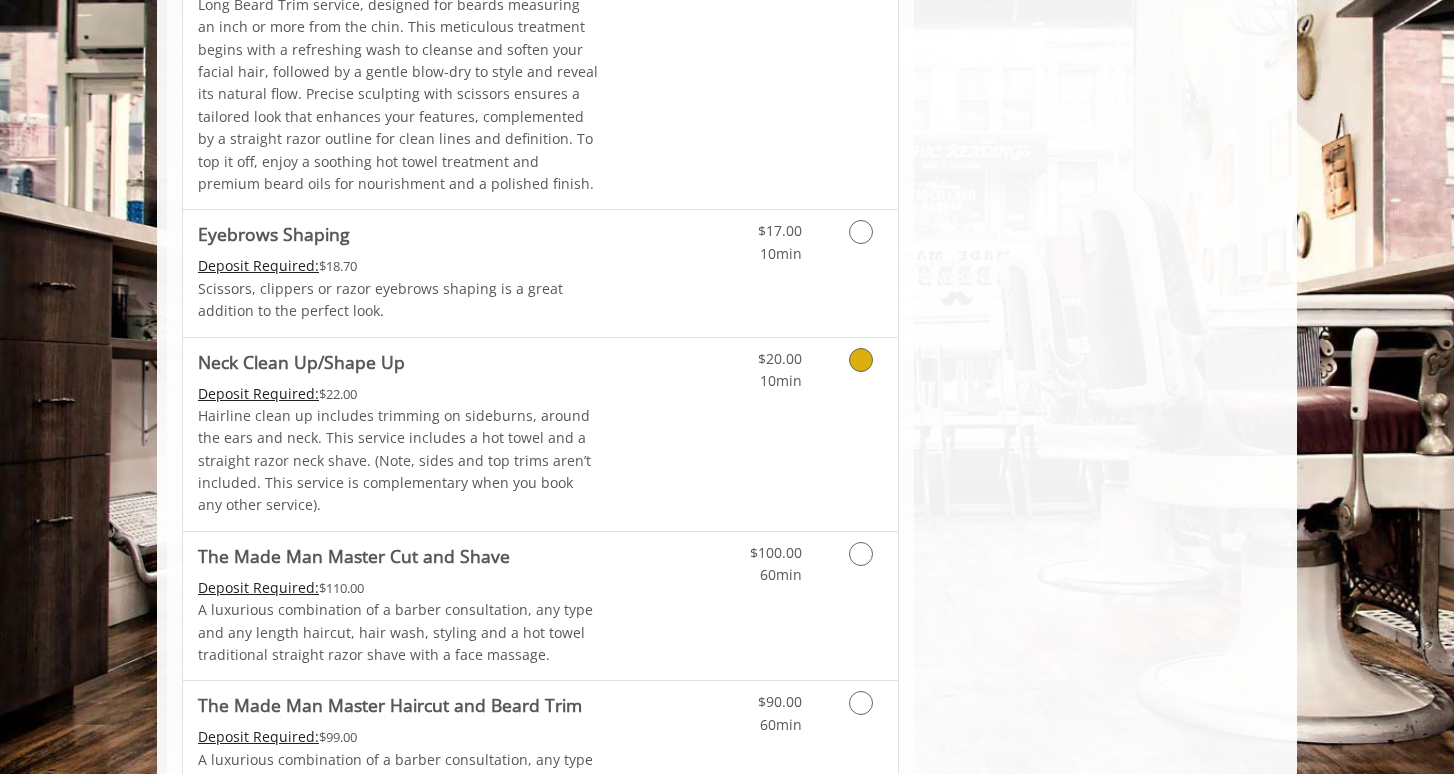 click at bounding box center [861, 360] 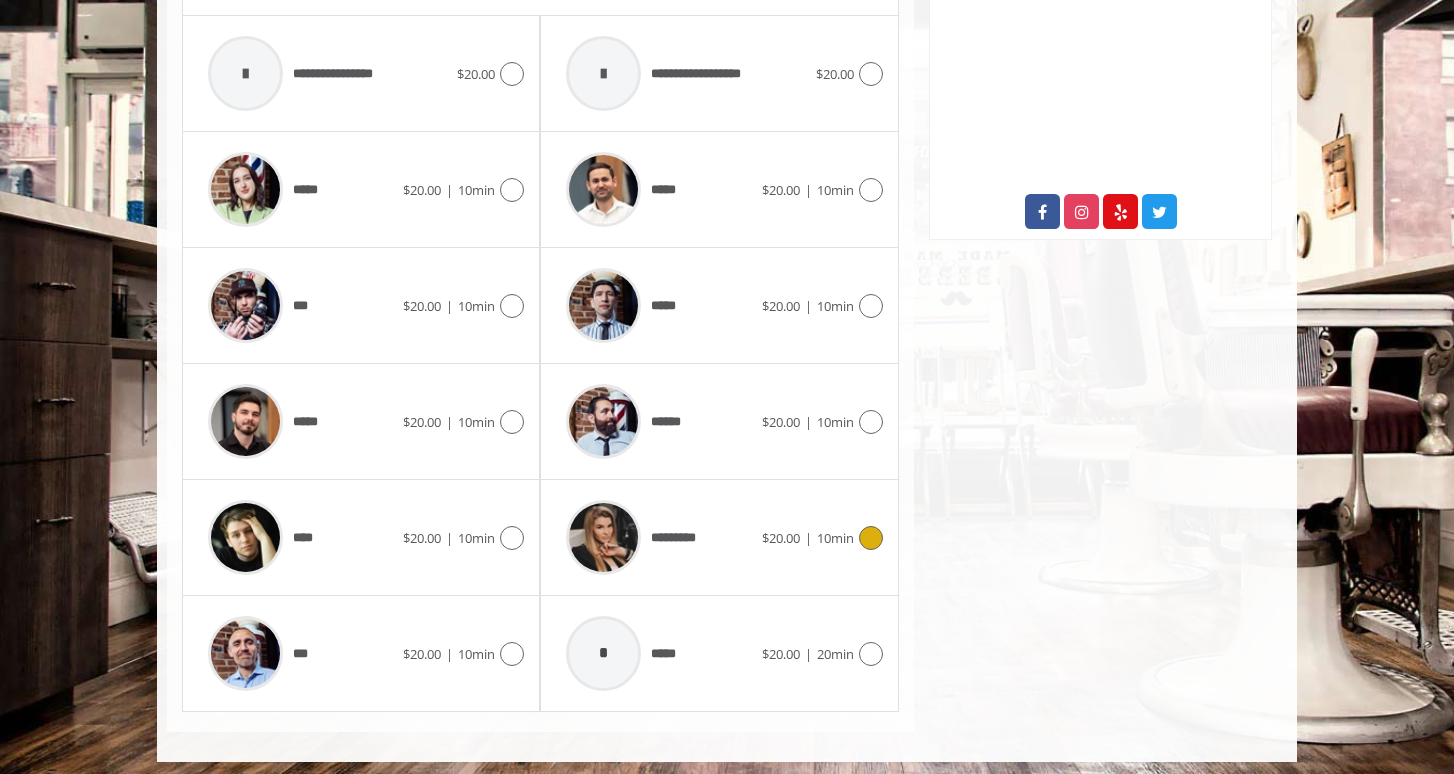 scroll, scrollTop: 1009, scrollLeft: 0, axis: vertical 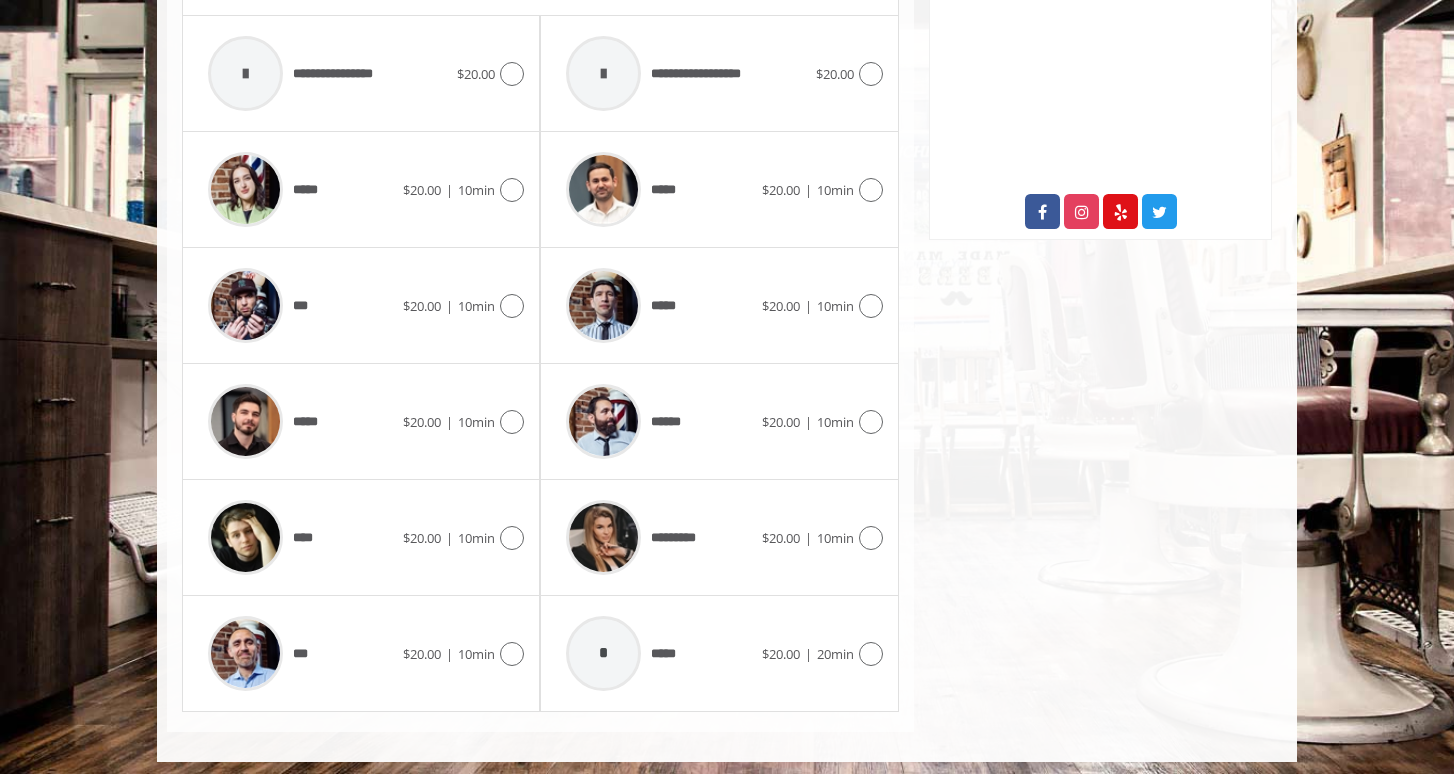 click on "**** $20.00 | 10min" at bounding box center [361, 538] 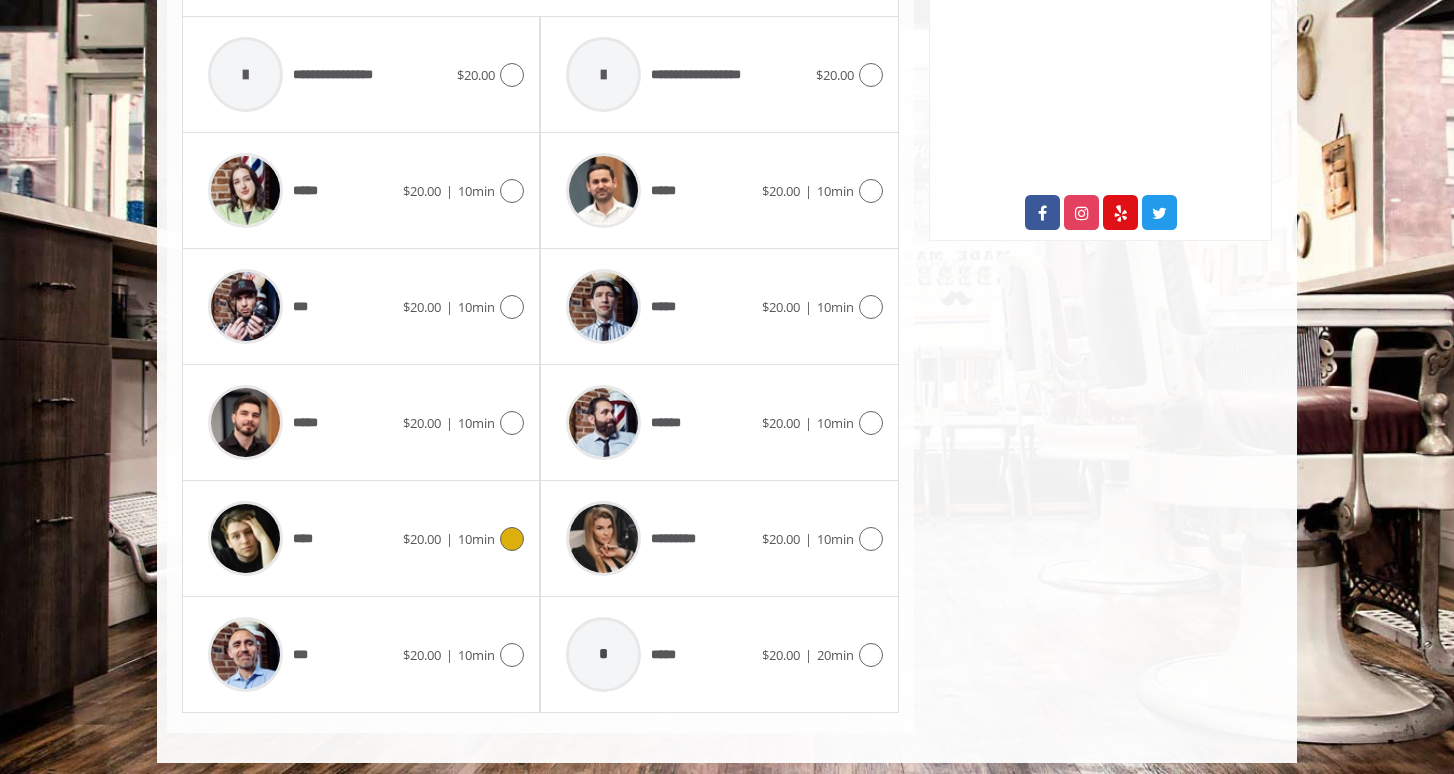 click at bounding box center [512, 539] 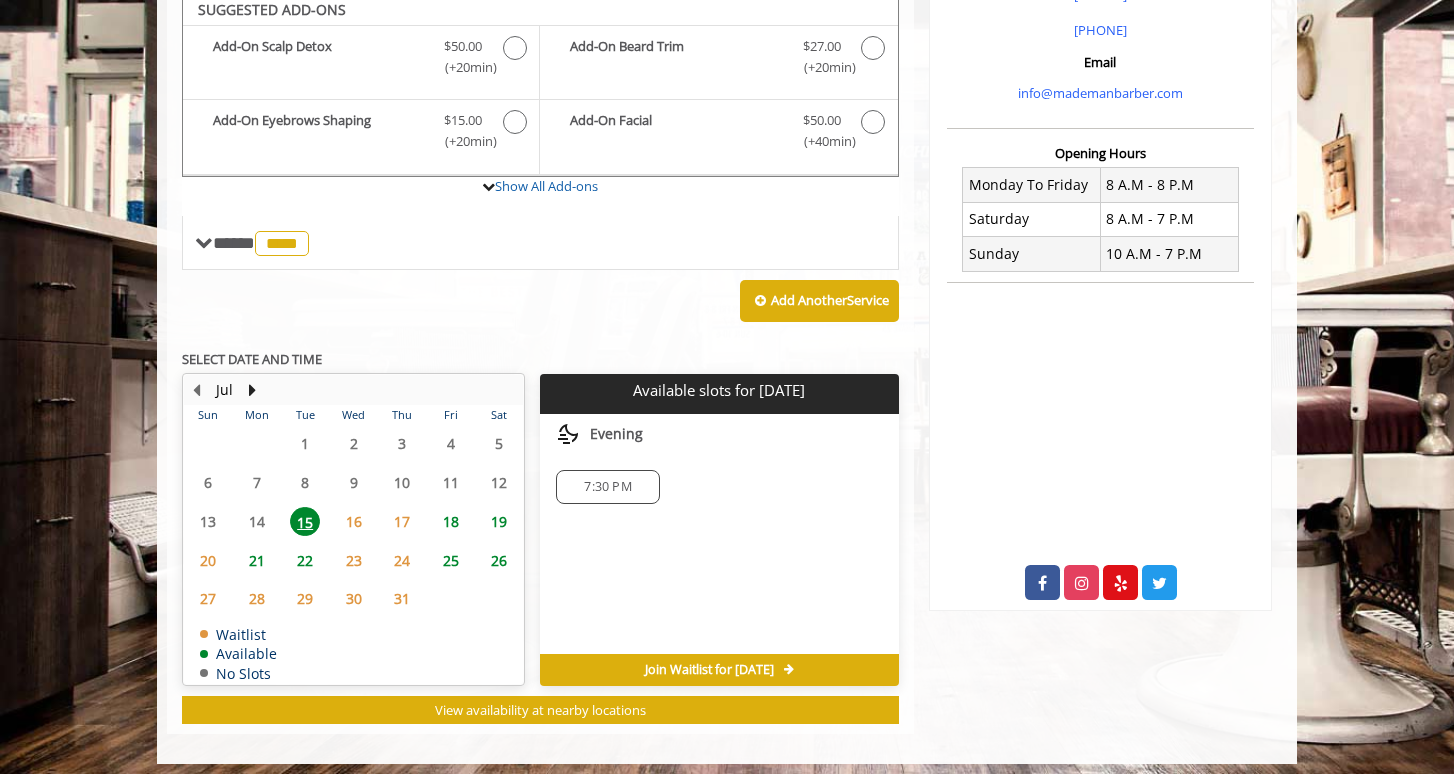 scroll, scrollTop: 638, scrollLeft: 0, axis: vertical 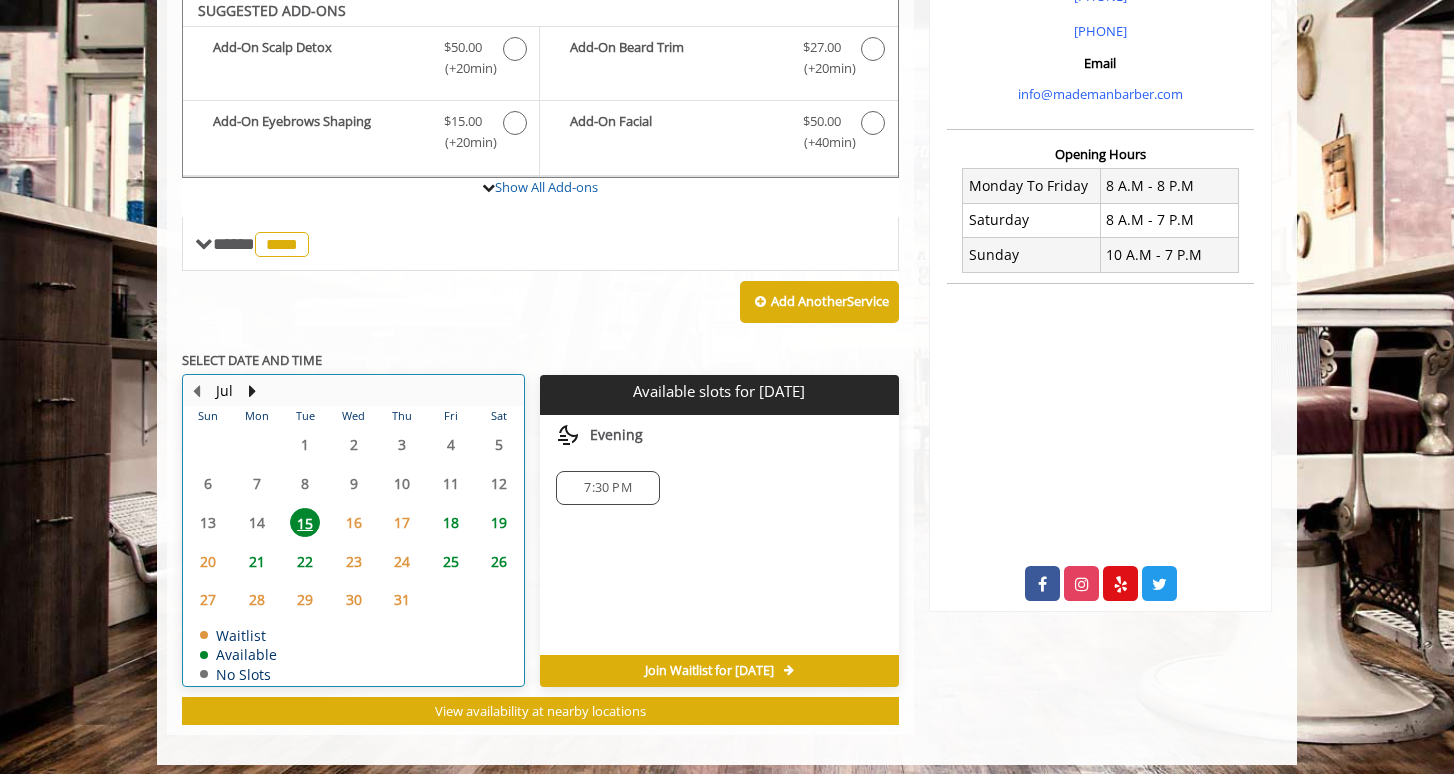 click on "16" 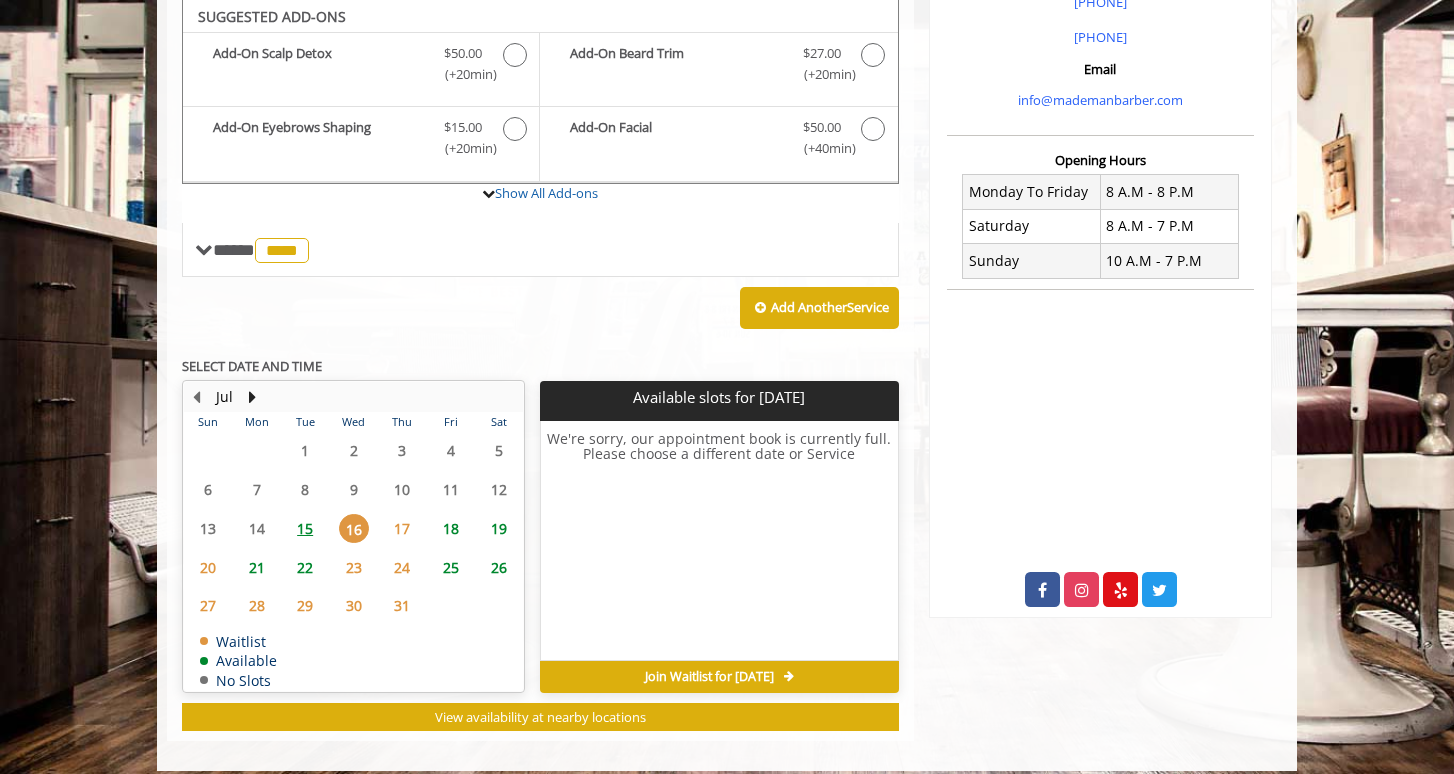 scroll, scrollTop: 627, scrollLeft: 0, axis: vertical 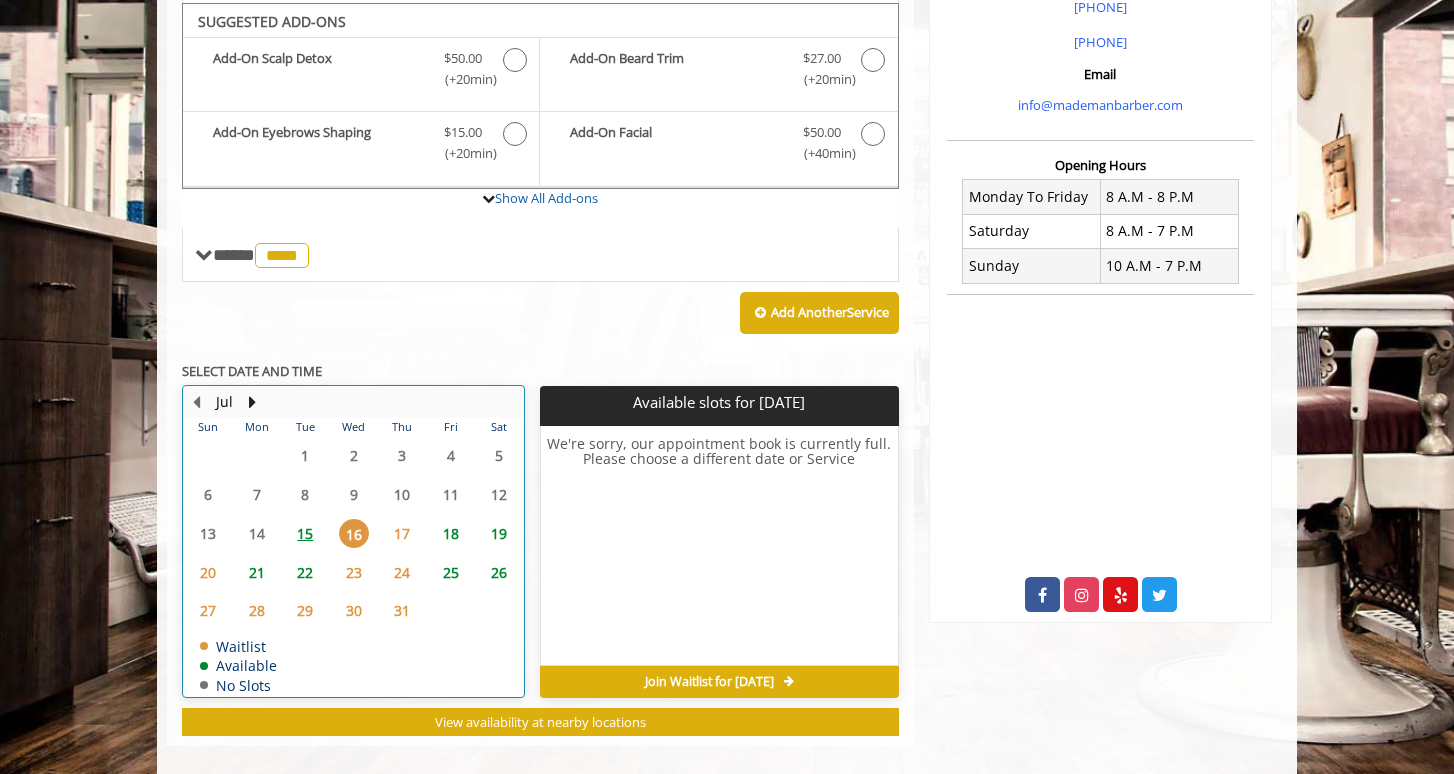 click on "Sun Mon Tue Wed Thu Fri Sat 29 30 1 2 3 4 5 6 7 8 9 10 11 12 13 14 15 16 17 18 19 20 21 22 23 24 25 26 27 28 29 30 31 1 2 3 4 5 6 7 8 9  Waitlist    Available   No Slots" 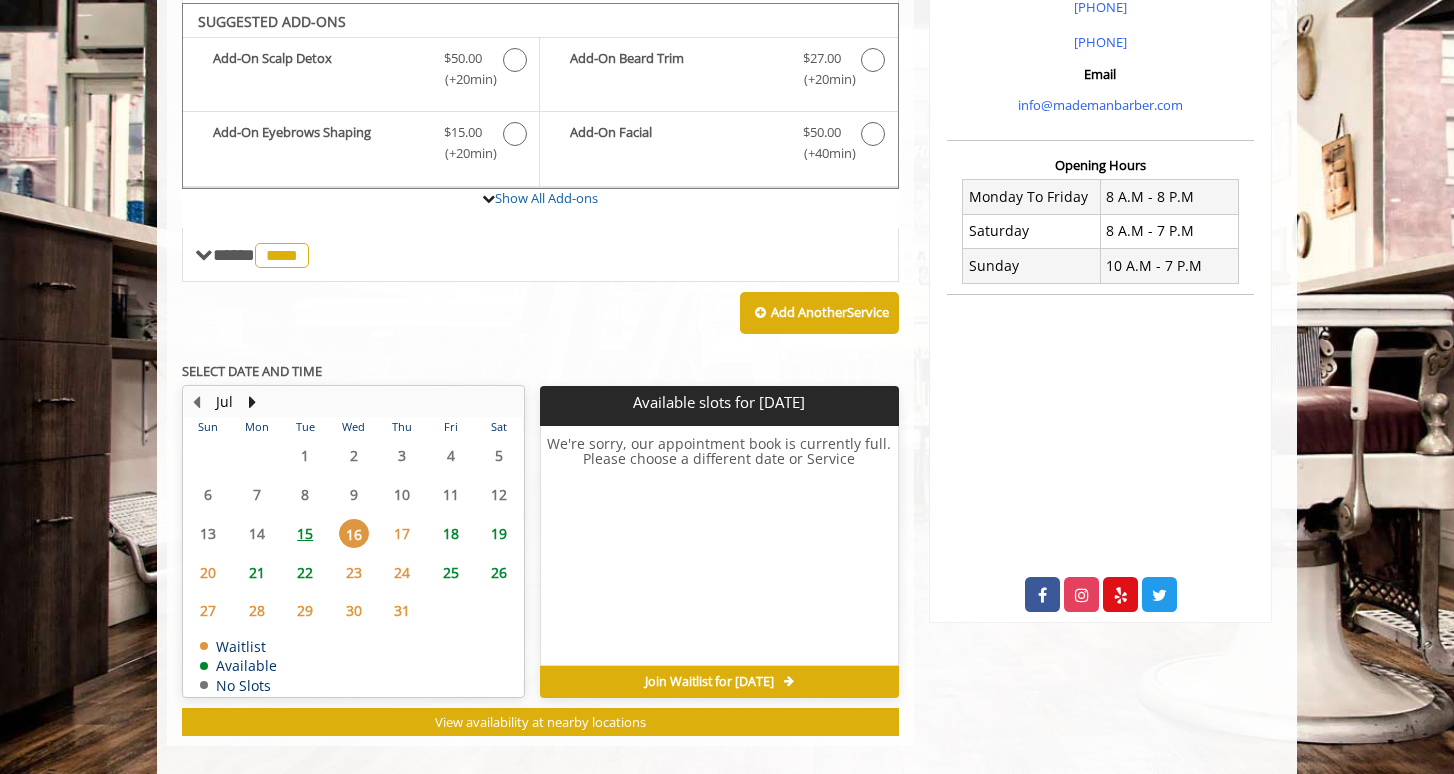 click on "18" 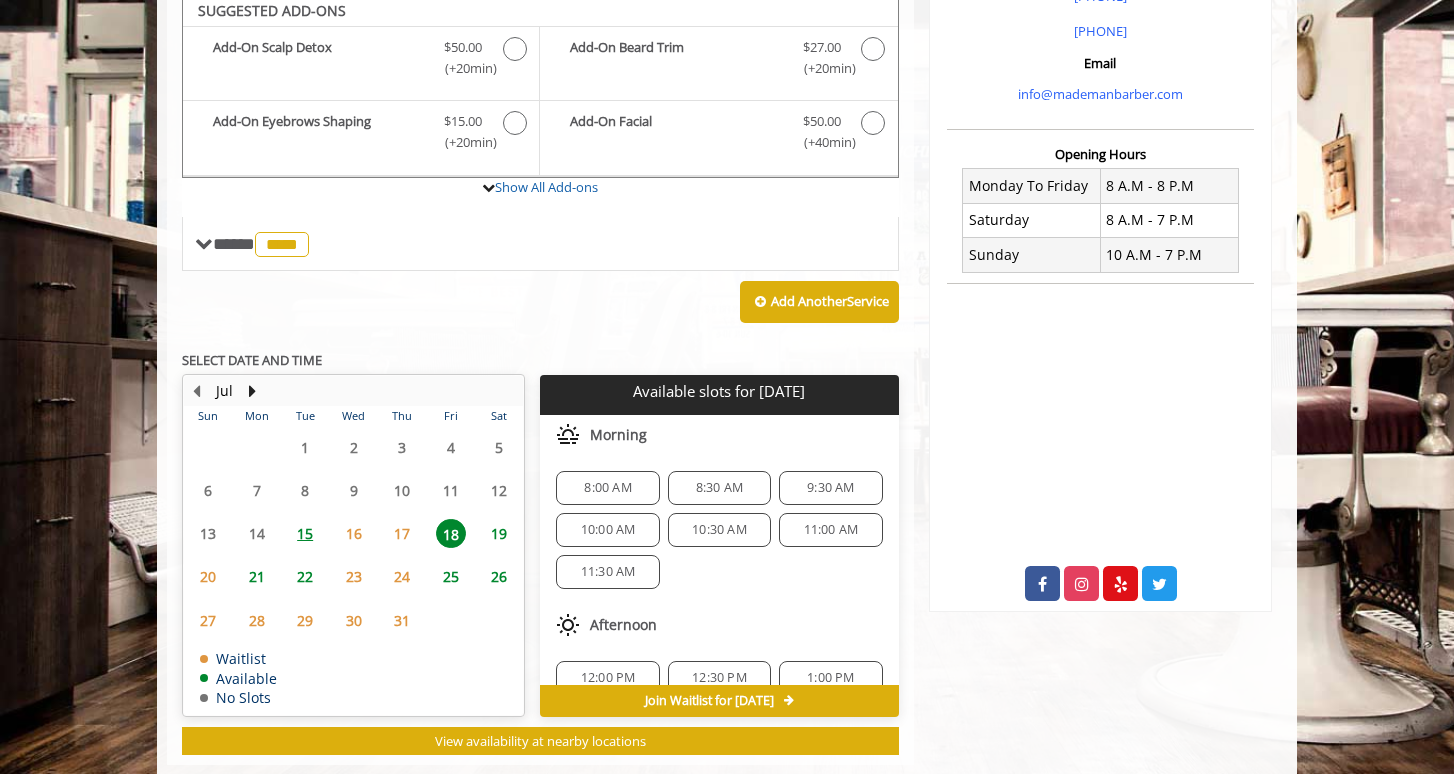 scroll, scrollTop: 668, scrollLeft: 0, axis: vertical 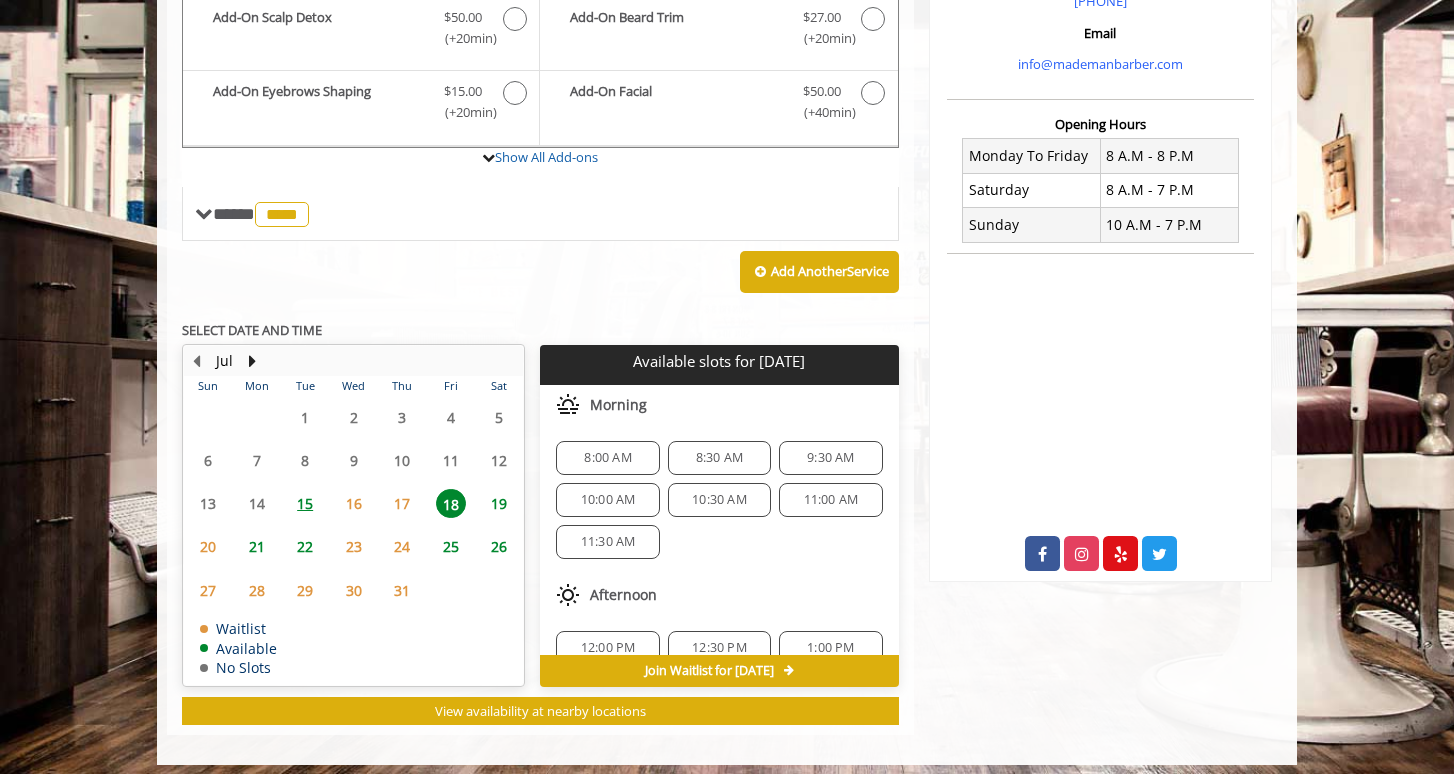 click on "17" 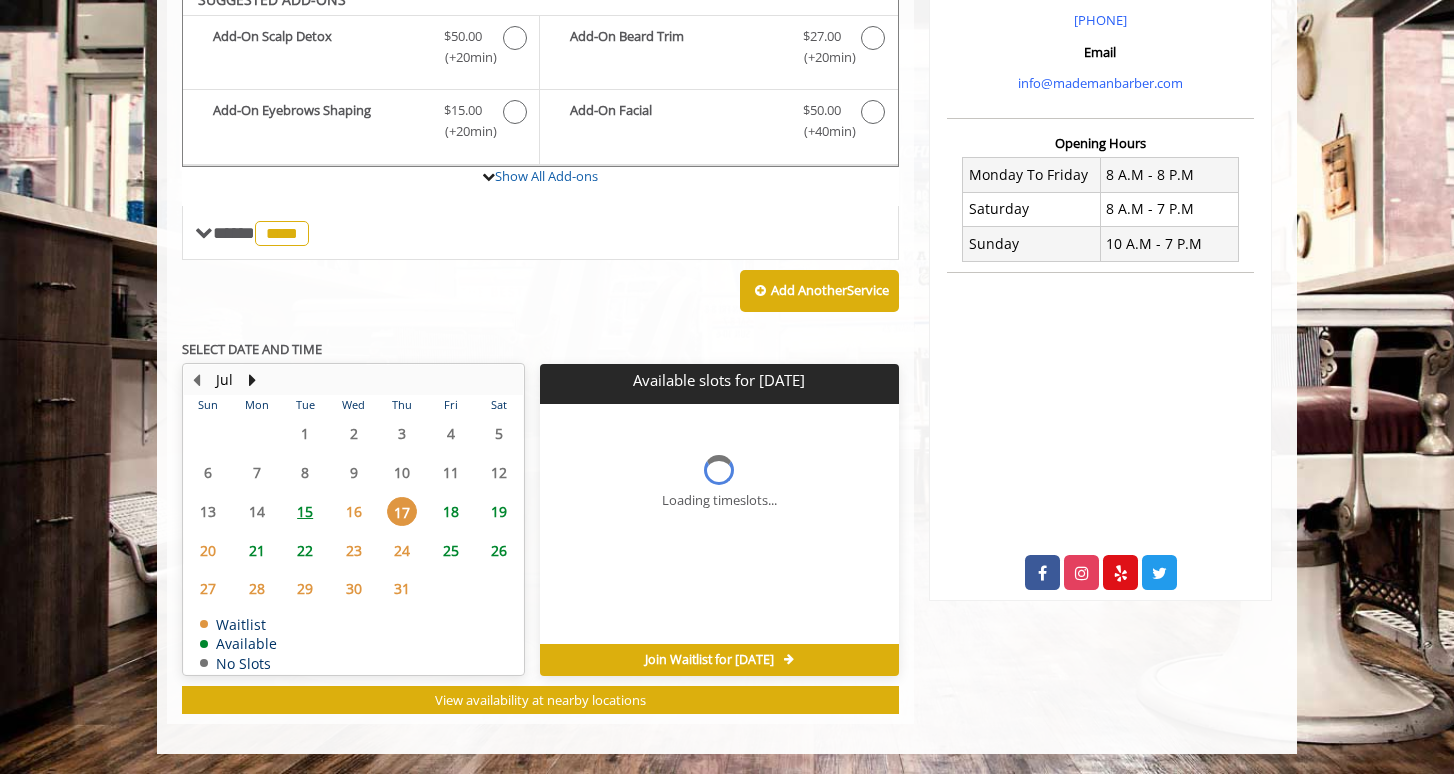 scroll, scrollTop: 638, scrollLeft: 0, axis: vertical 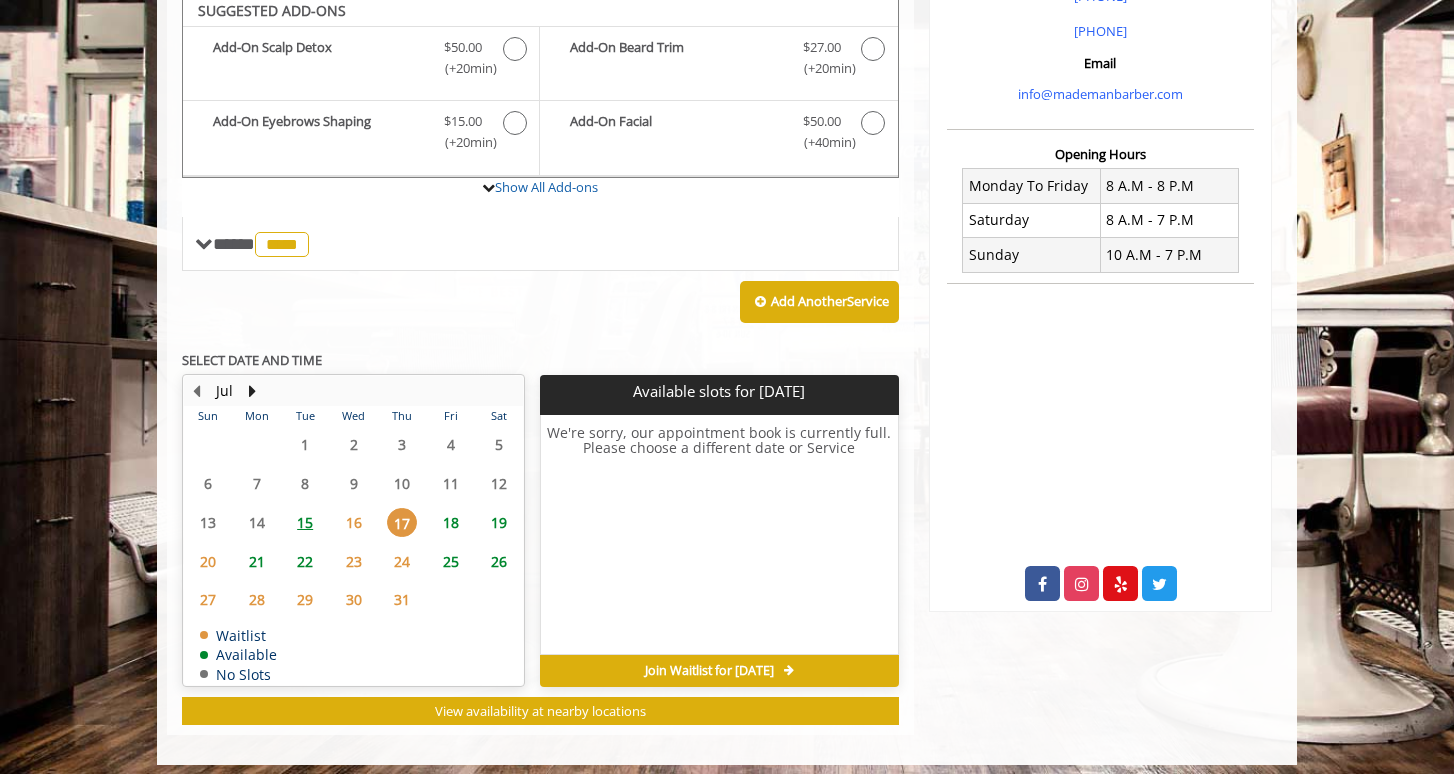 click on "18" 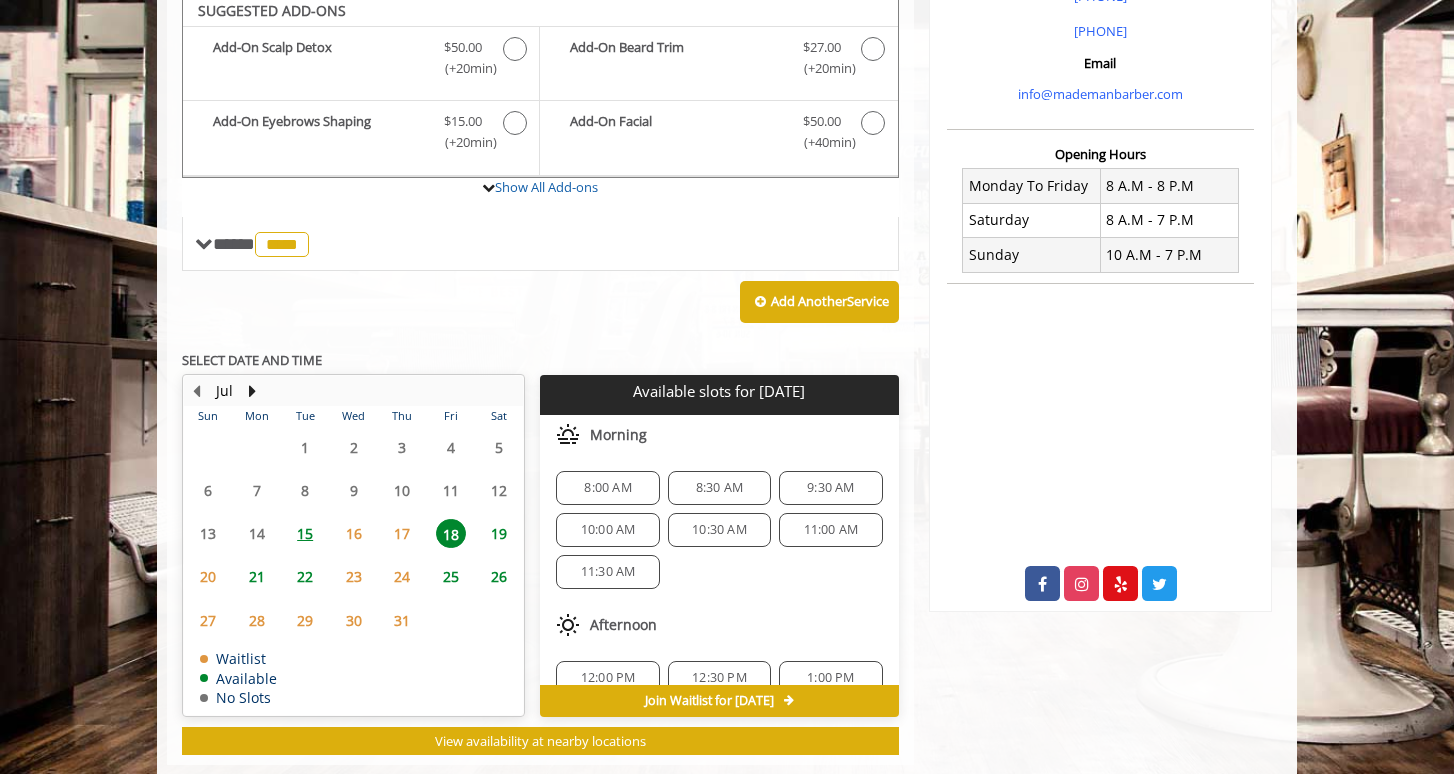 scroll, scrollTop: 668, scrollLeft: 0, axis: vertical 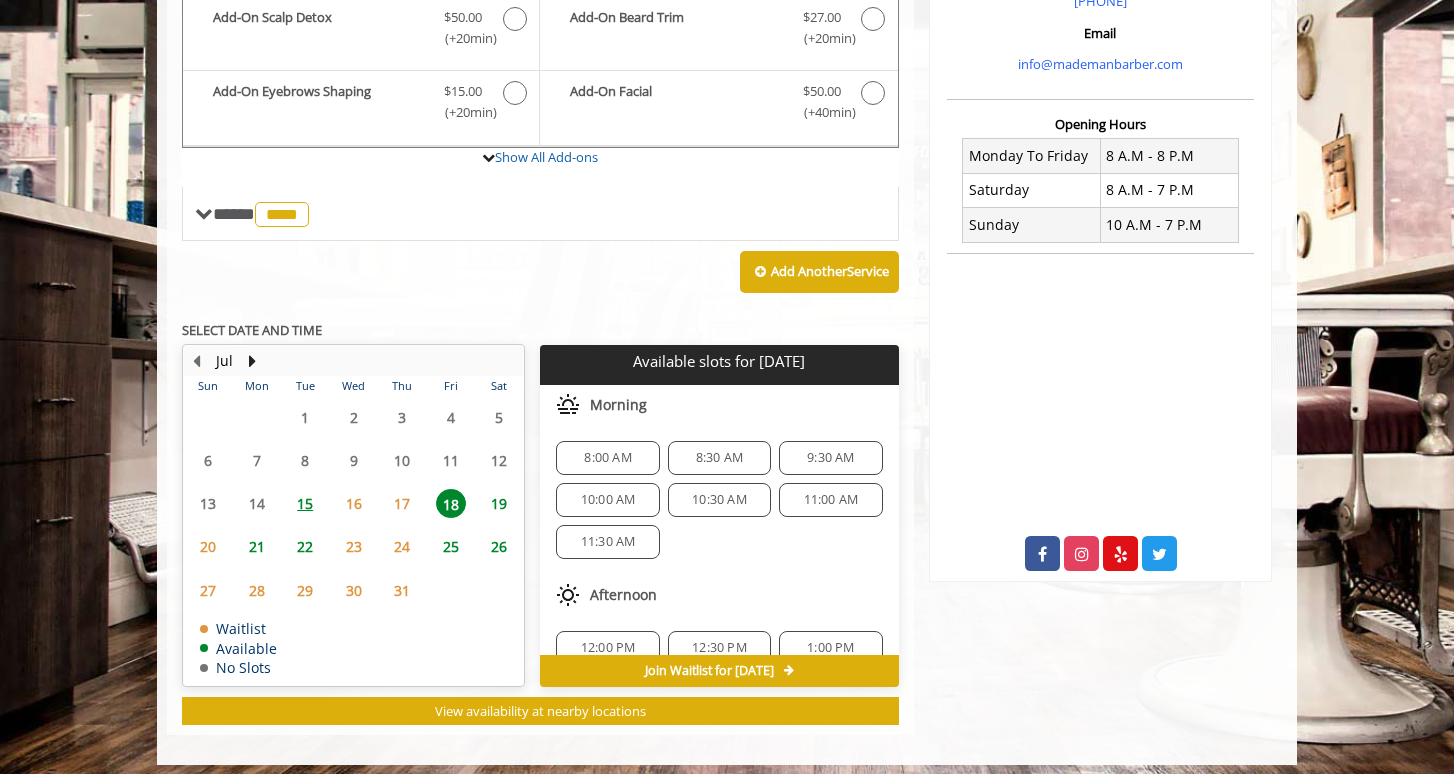 click on "16" 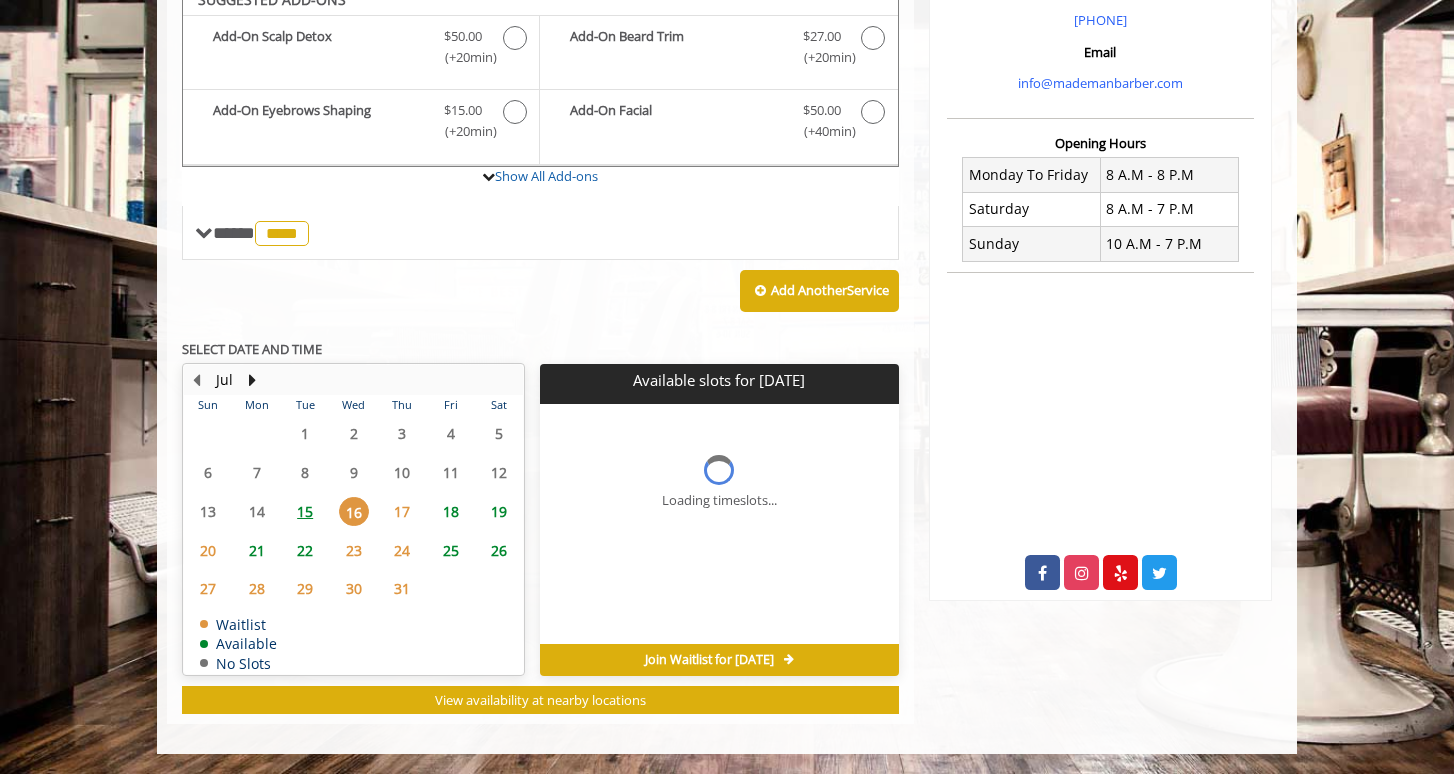 scroll, scrollTop: 638, scrollLeft: 0, axis: vertical 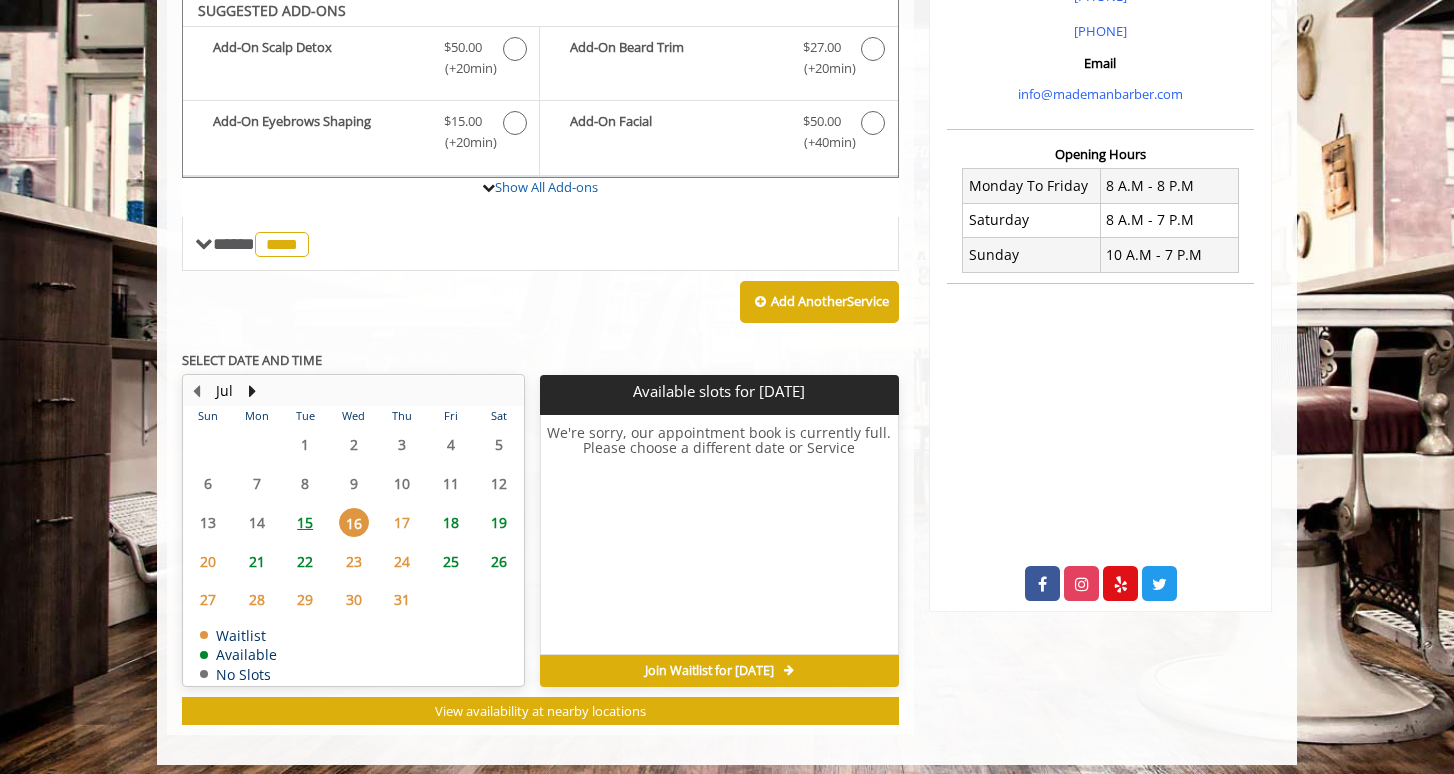 click on "17" 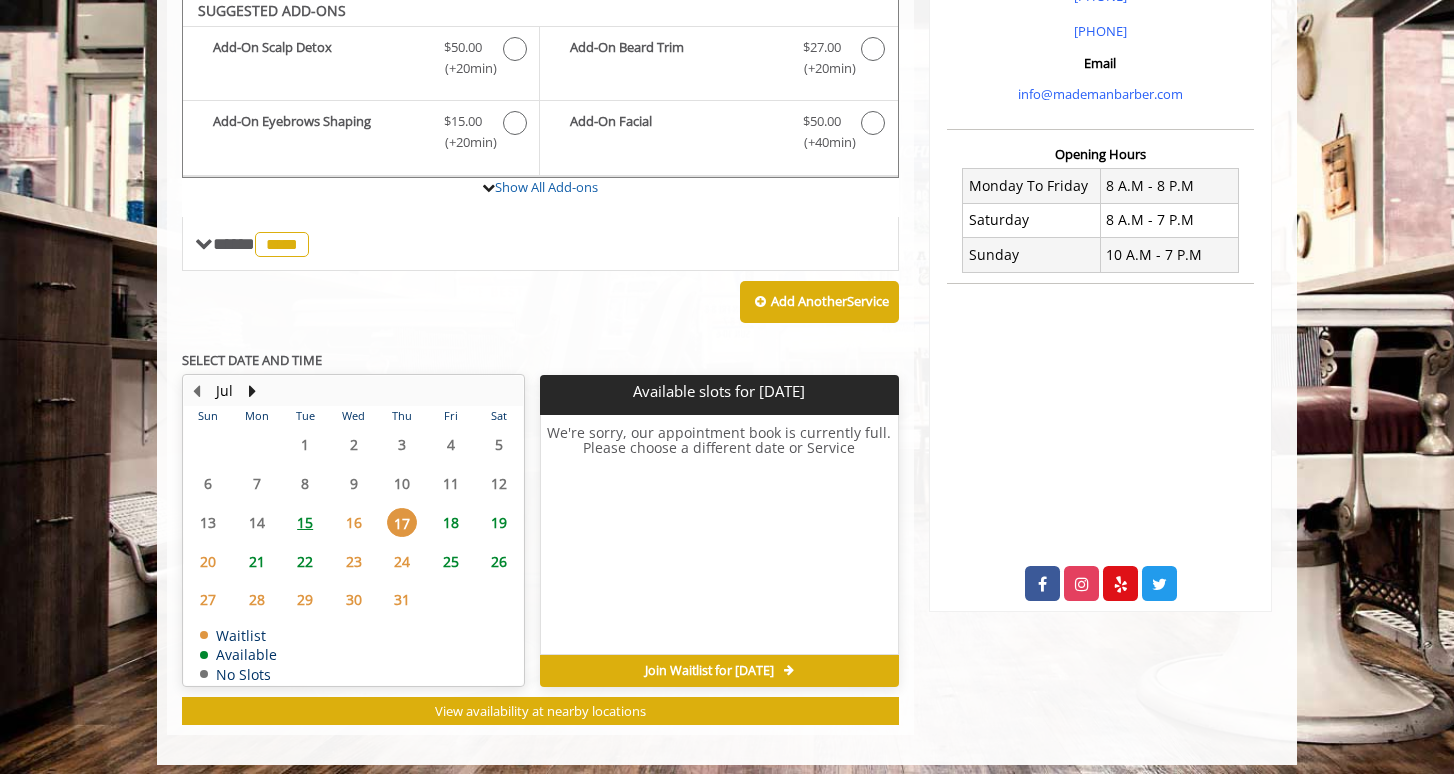 click on "18" 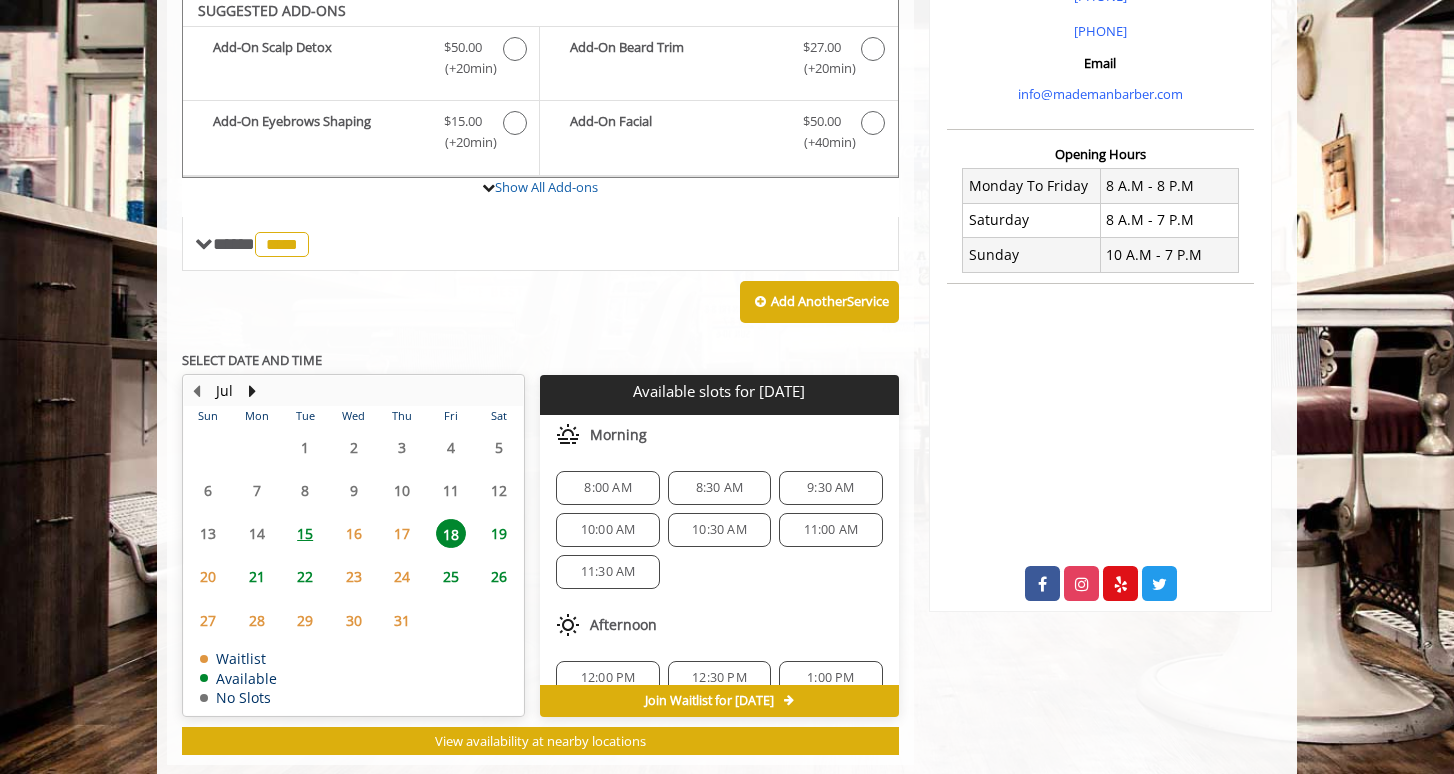 scroll, scrollTop: 668, scrollLeft: 0, axis: vertical 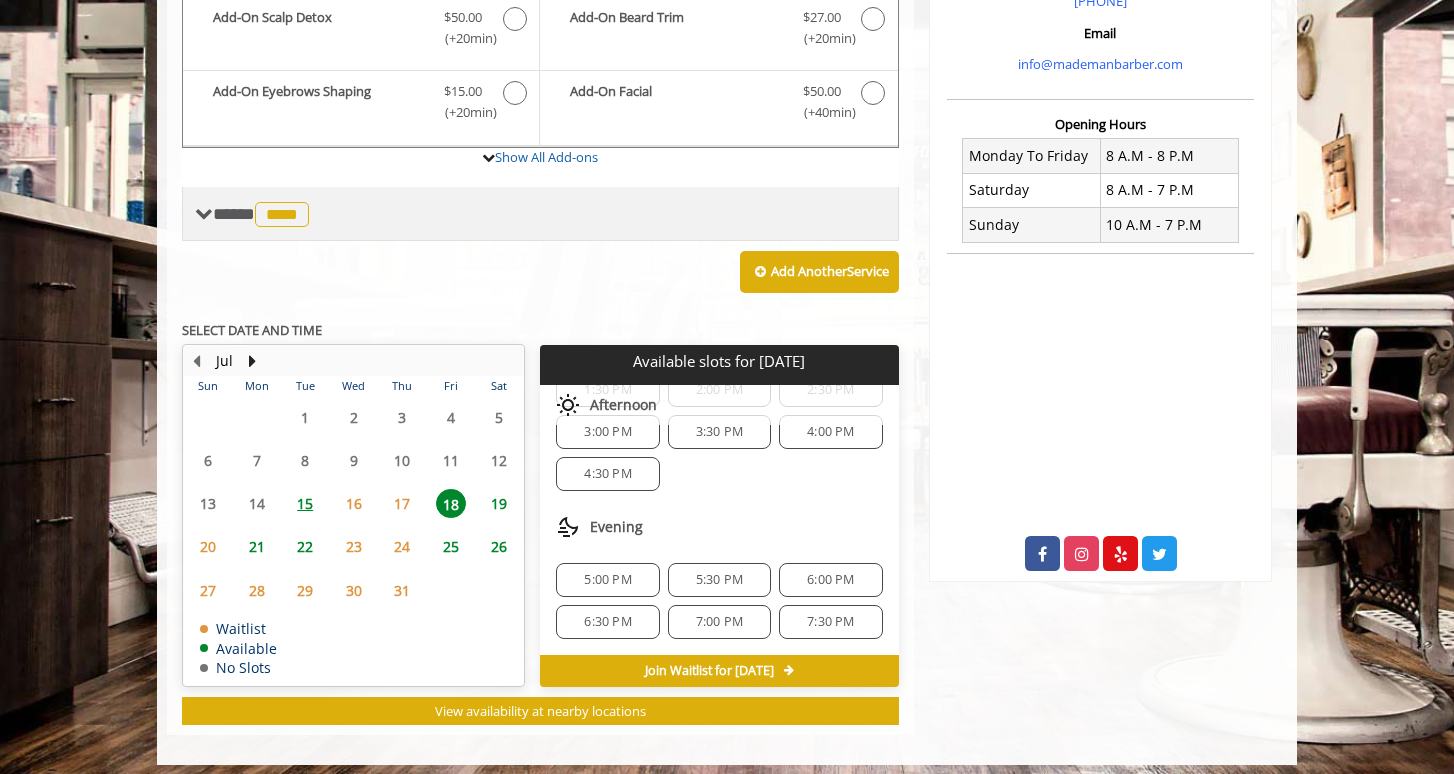 click at bounding box center [204, 214] 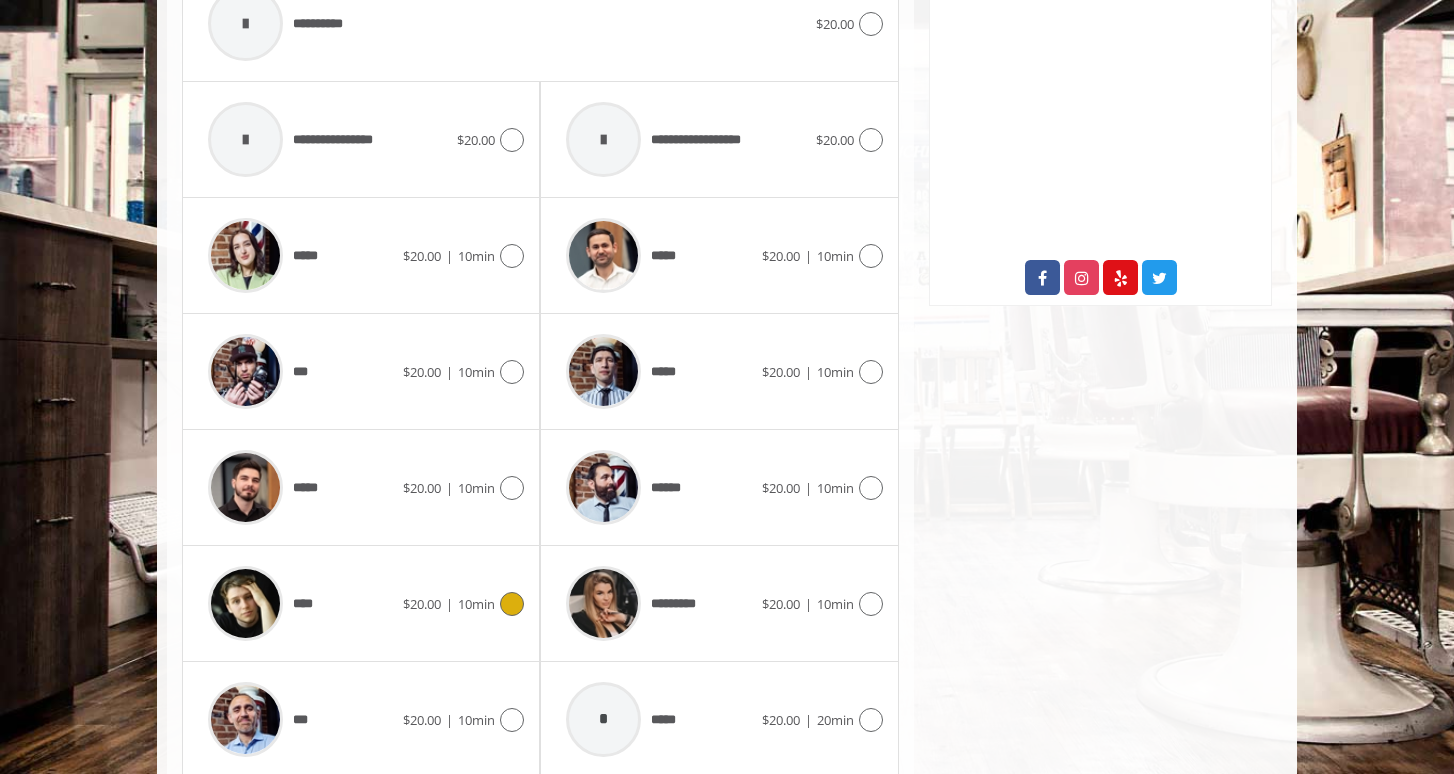 scroll, scrollTop: 941, scrollLeft: 0, axis: vertical 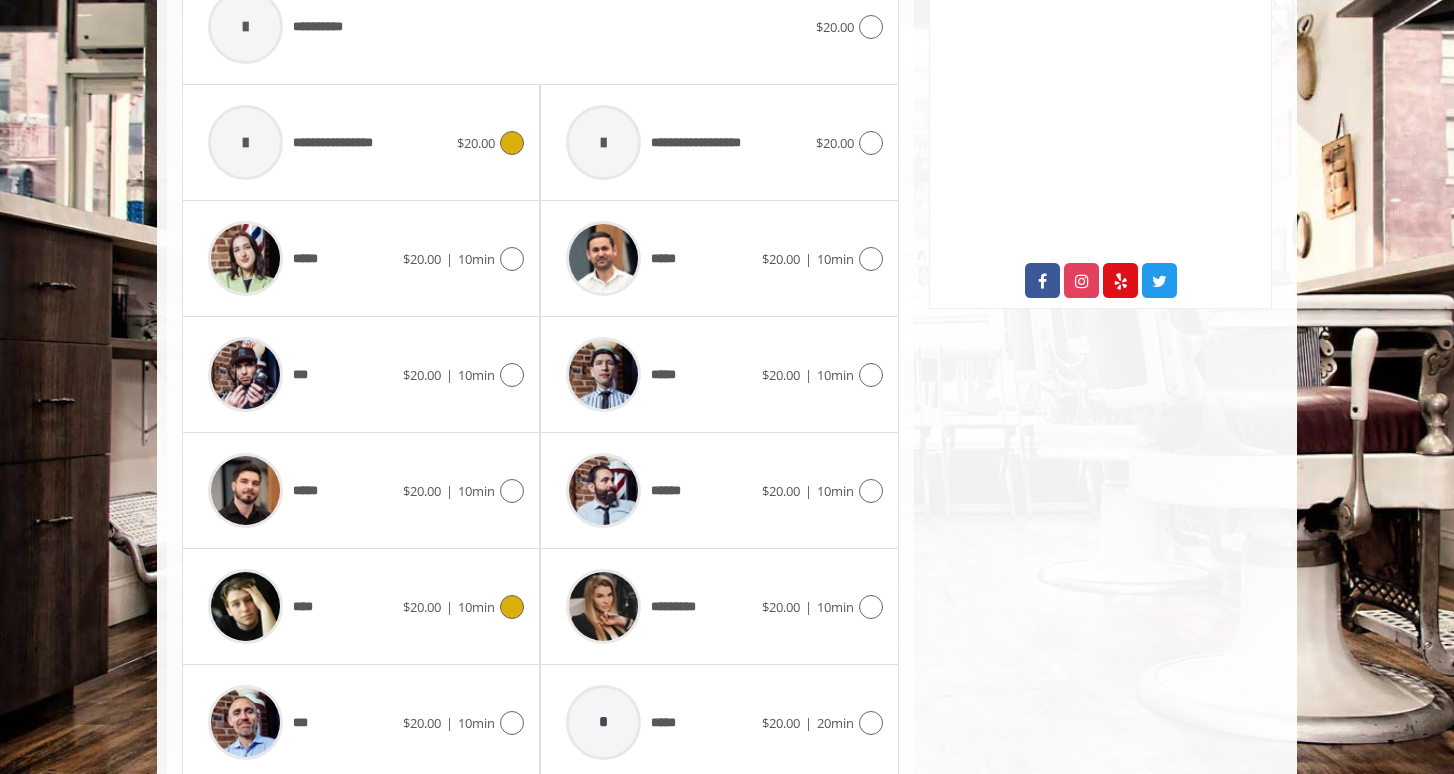 click at bounding box center [512, 143] 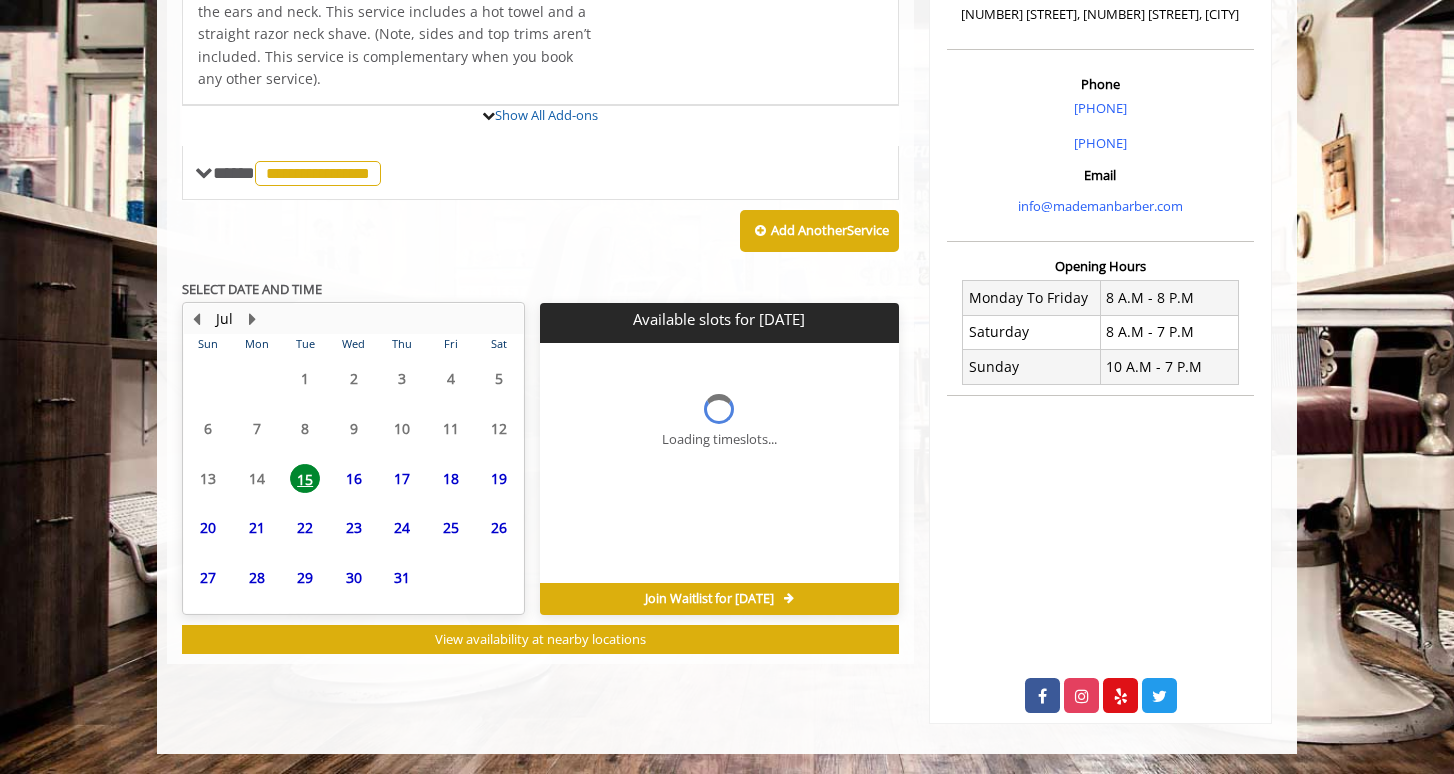 scroll, scrollTop: 517, scrollLeft: 0, axis: vertical 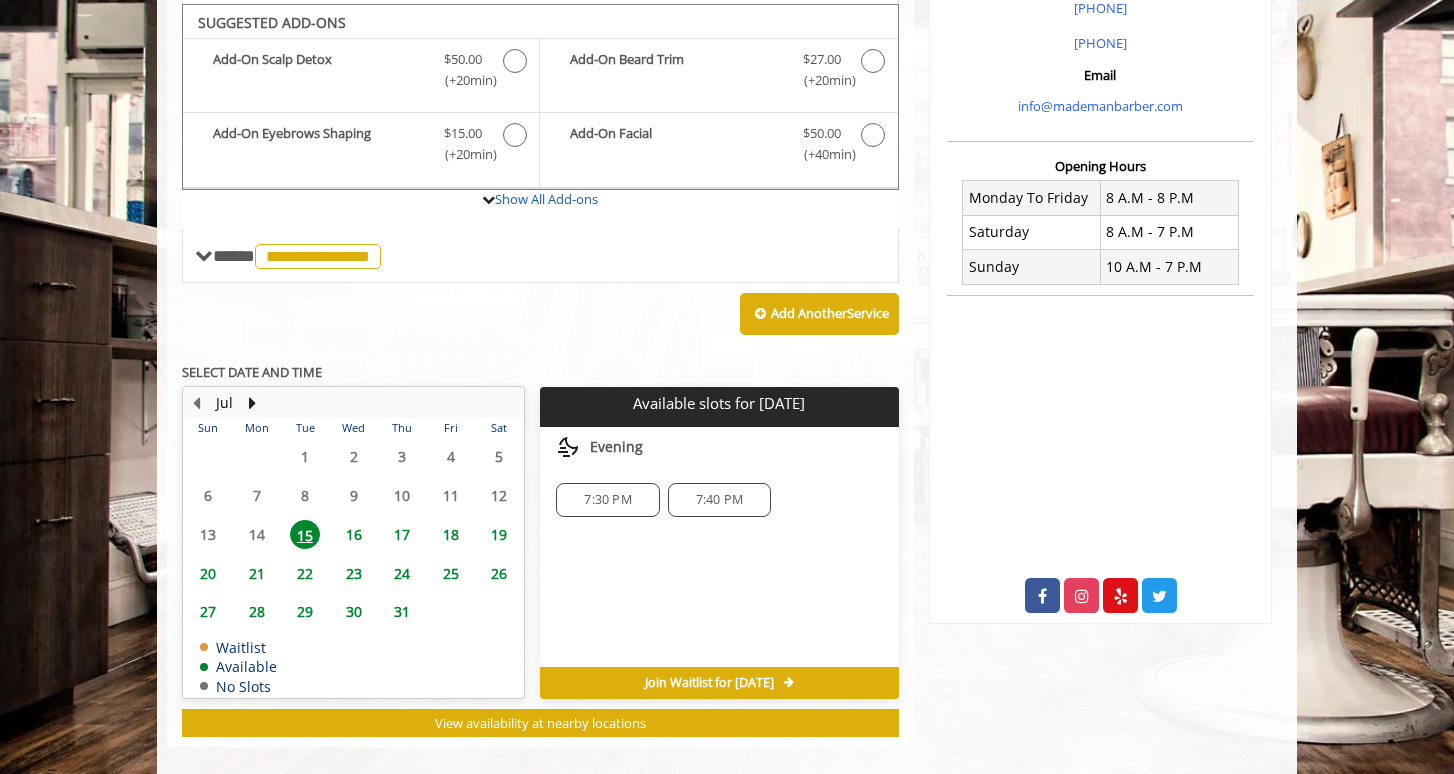 click on "16" 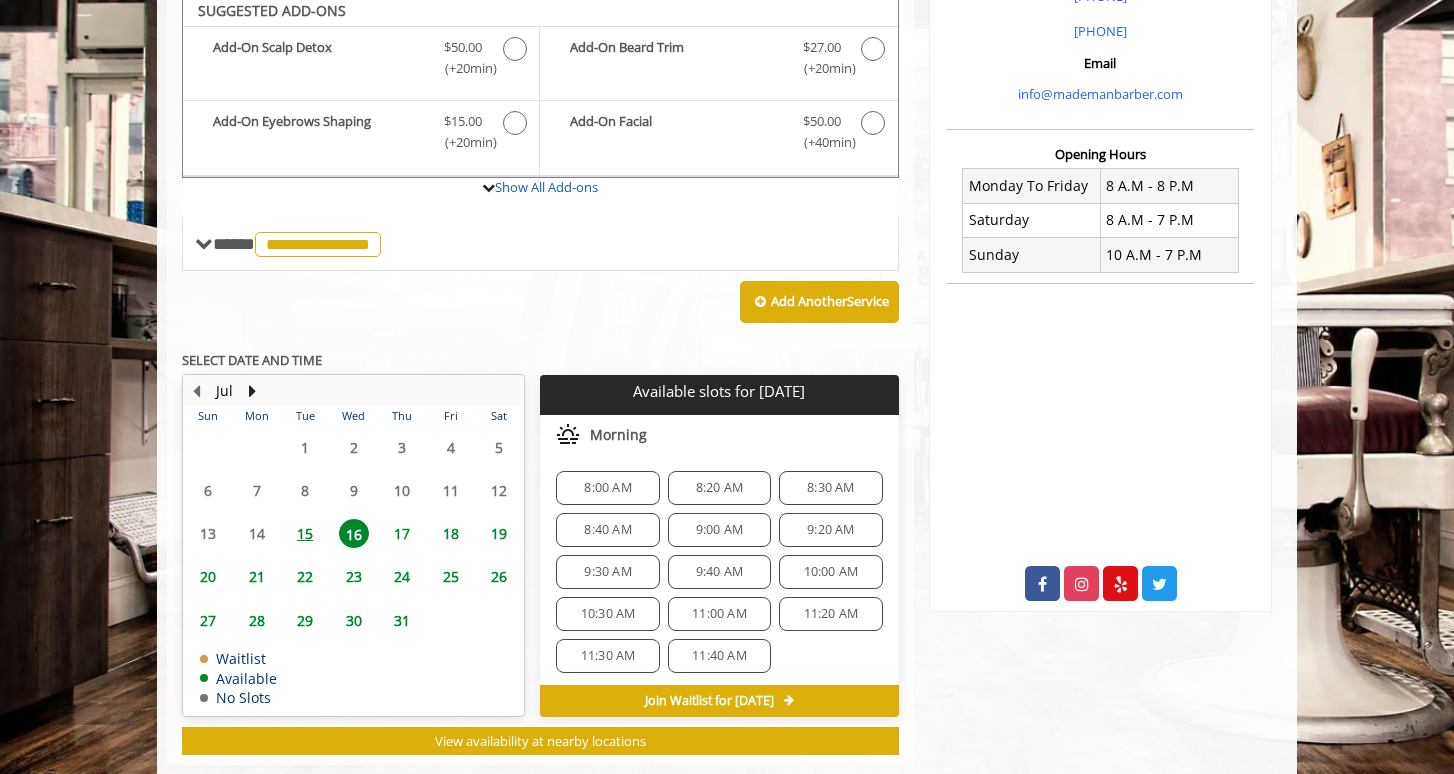 scroll, scrollTop: 668, scrollLeft: 0, axis: vertical 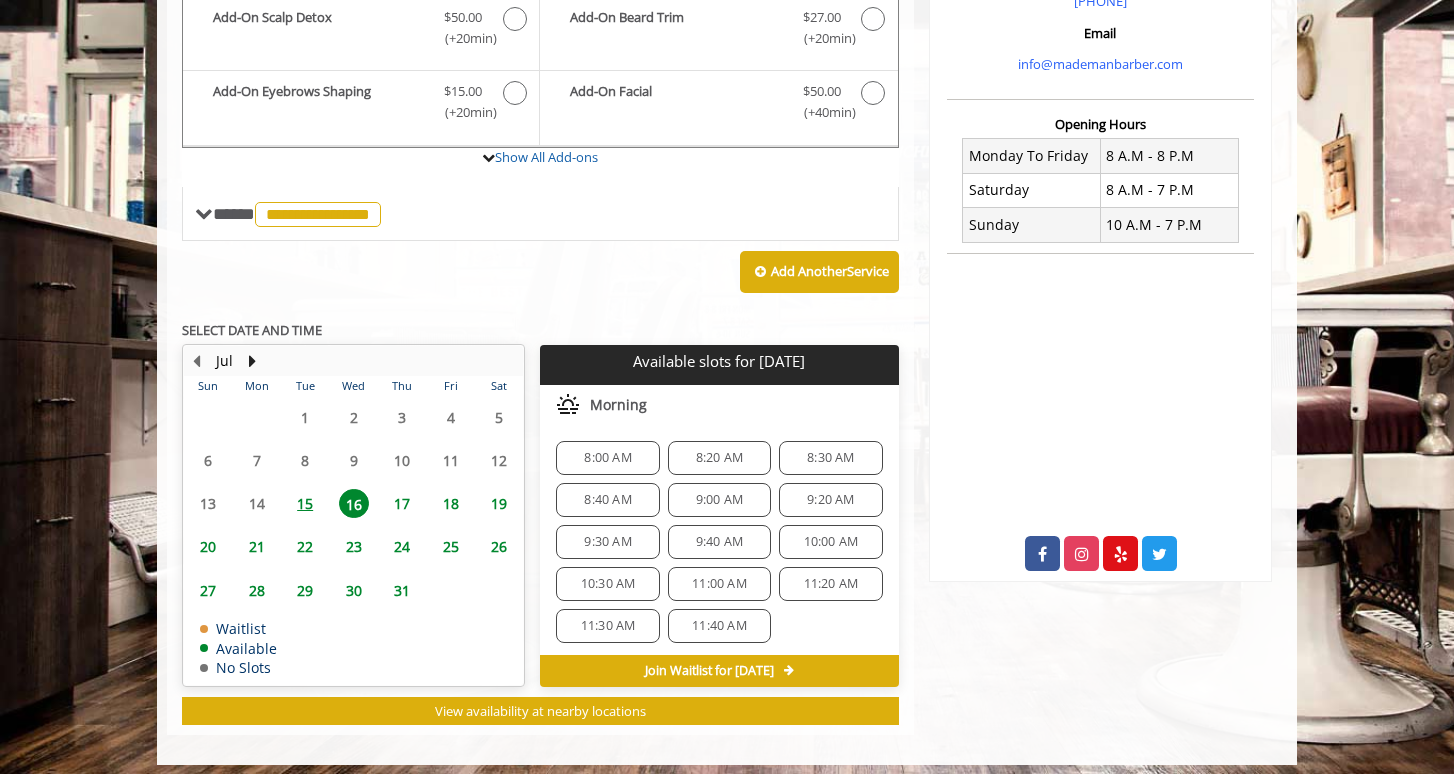 click on "8:00 AM" 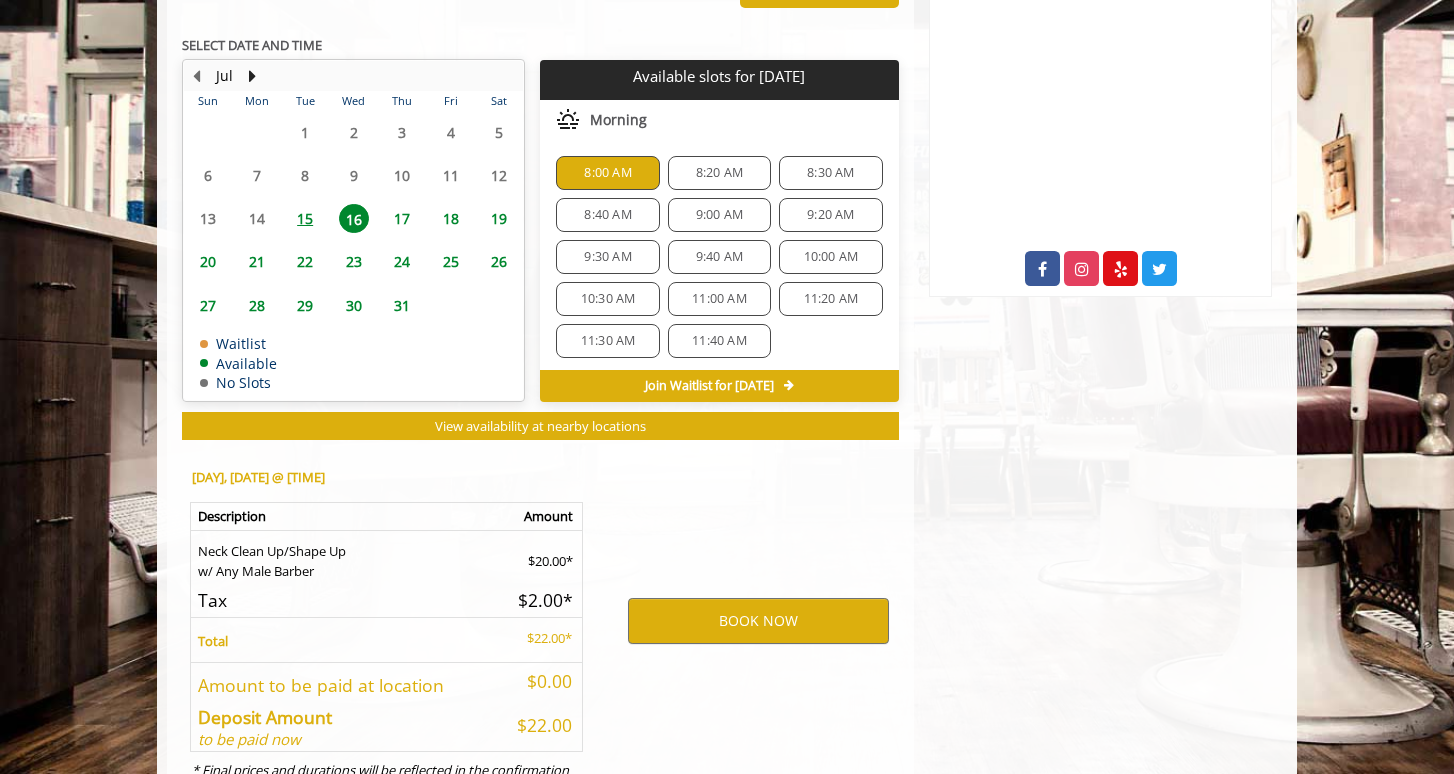 scroll, scrollTop: 1024, scrollLeft: 0, axis: vertical 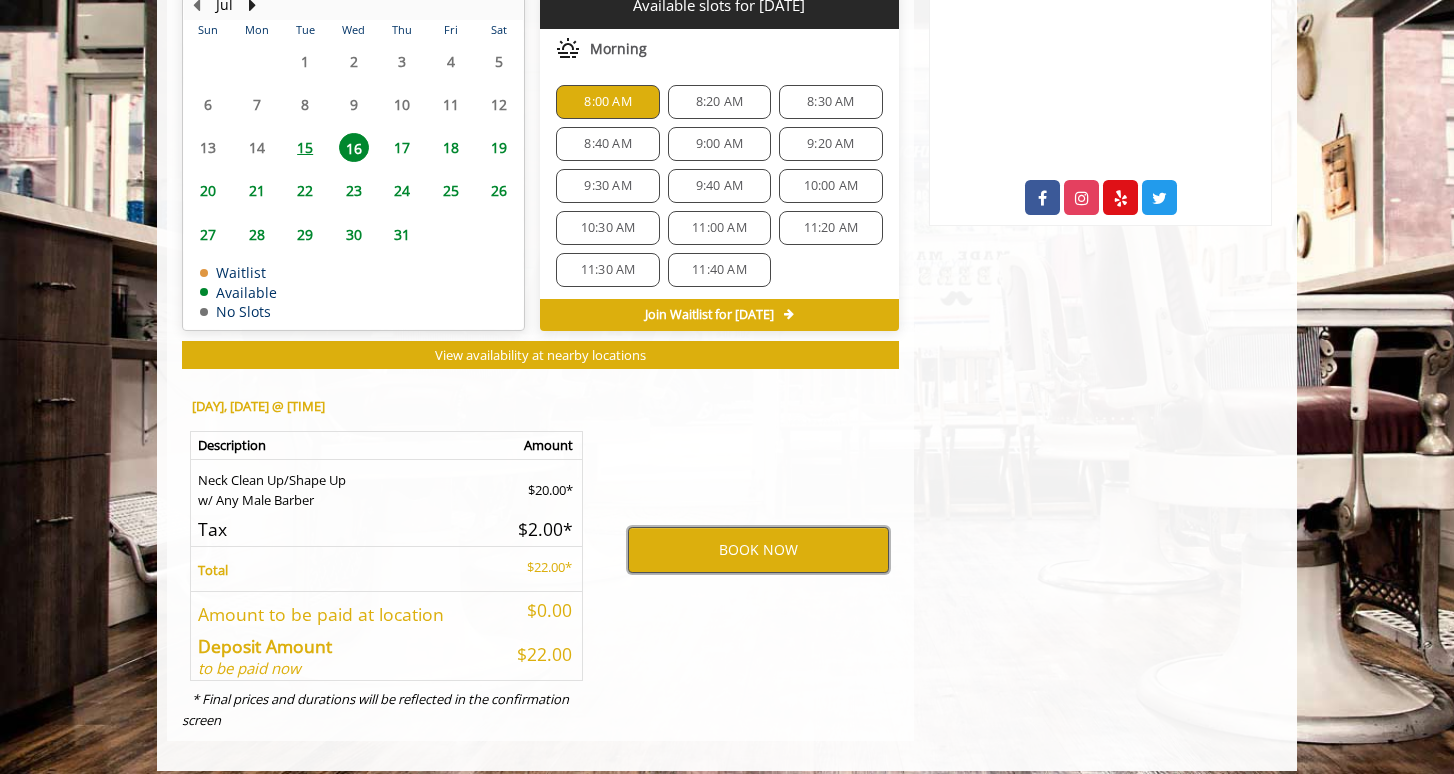 click on "BOOK NOW" at bounding box center (758, 550) 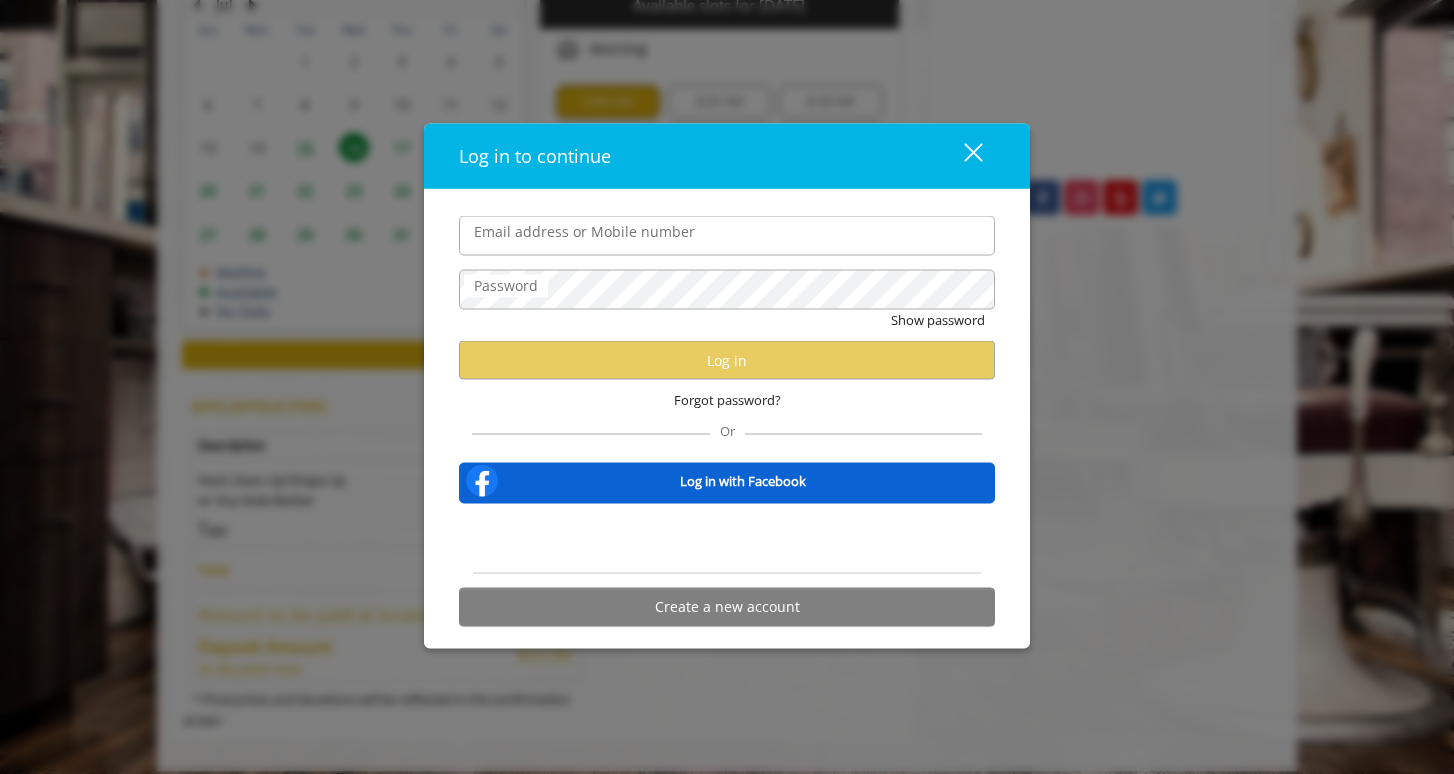 click on "Email address or Mobile number" at bounding box center [727, 236] 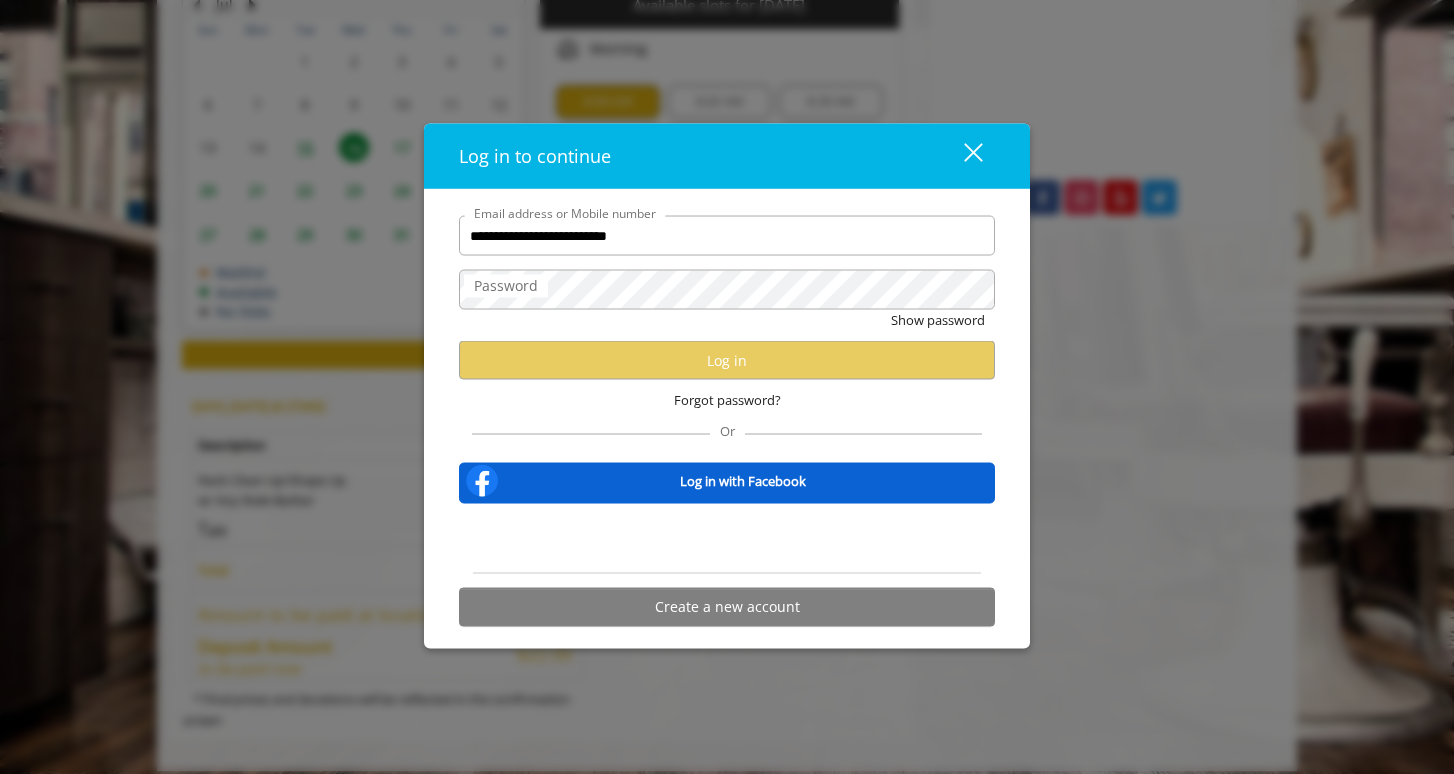 type on "**********" 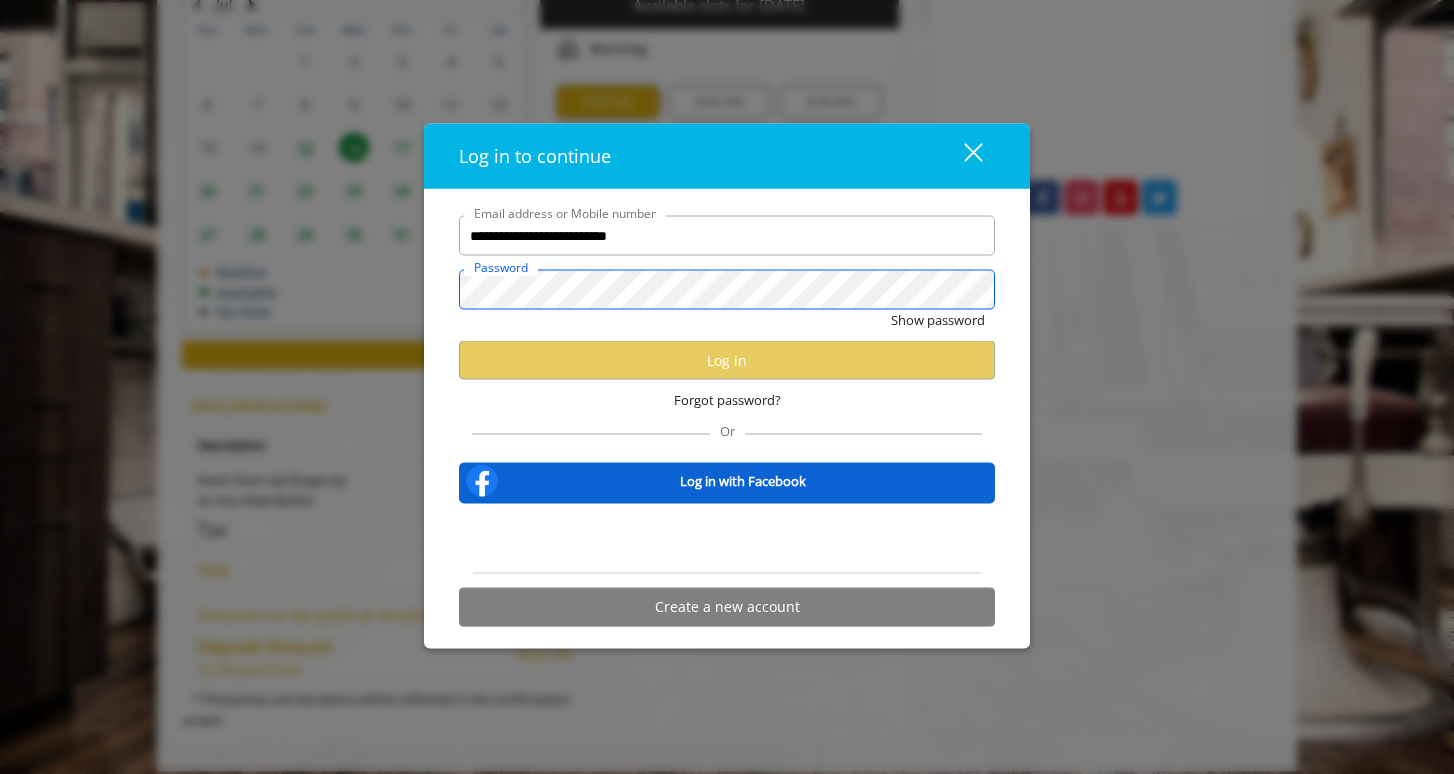 scroll, scrollTop: 0, scrollLeft: 0, axis: both 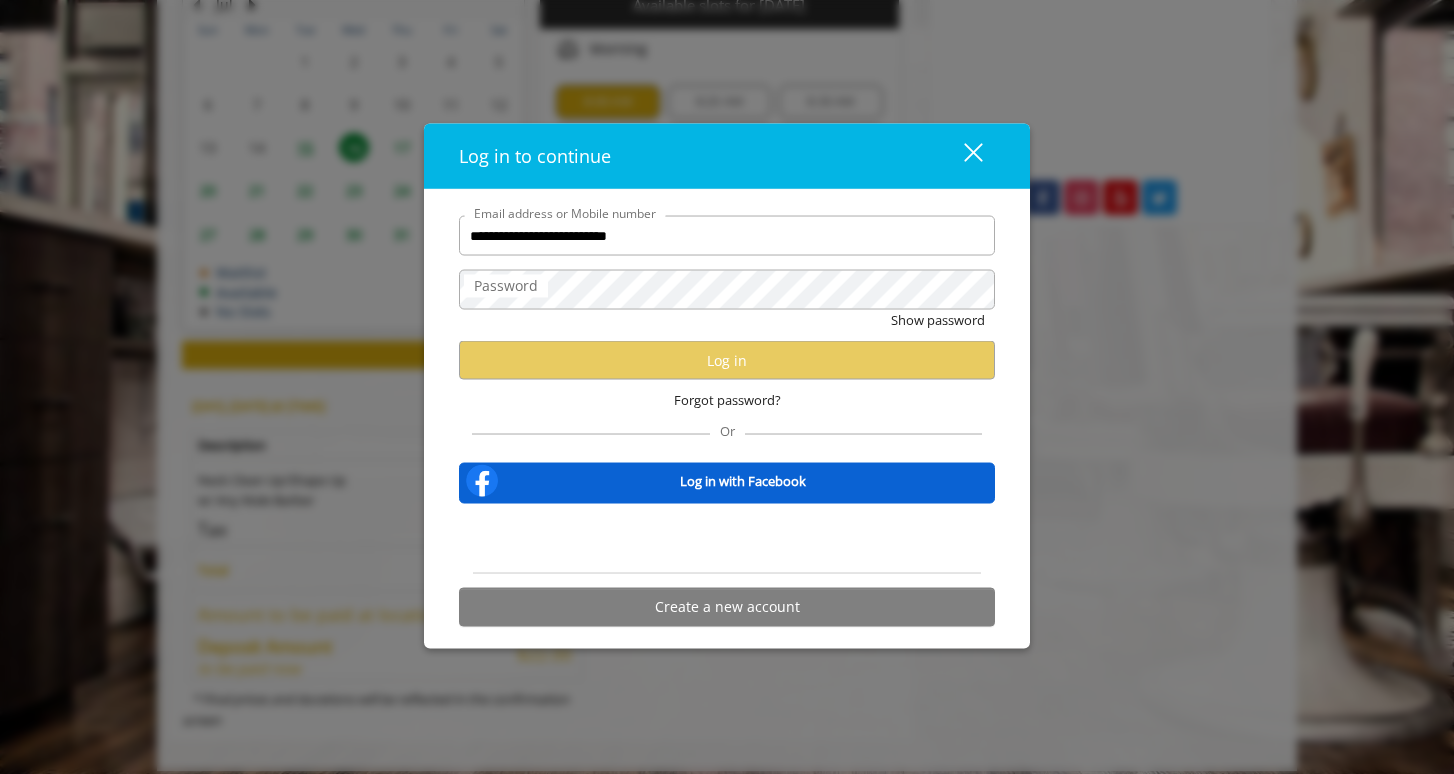 click on "Show password" at bounding box center (727, 325) 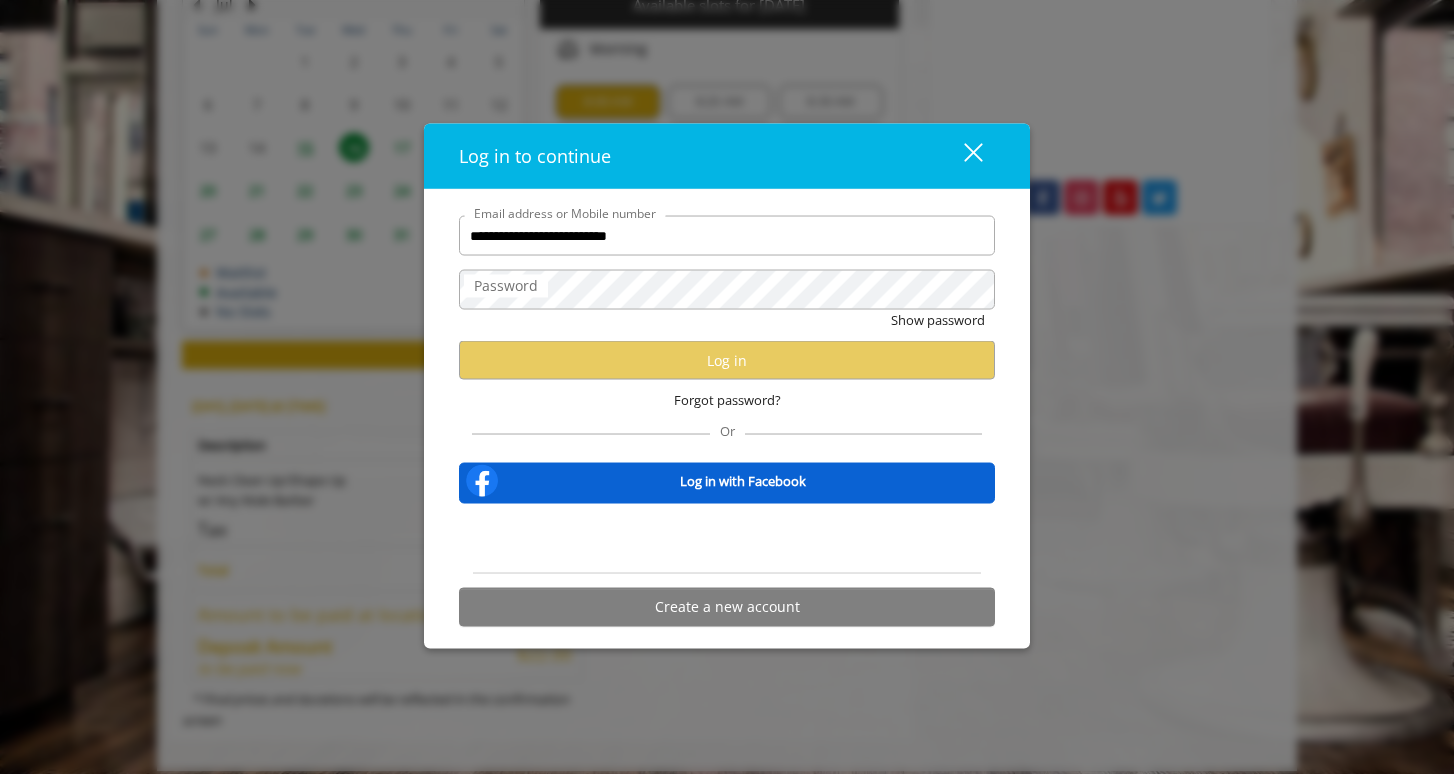 click on "close" at bounding box center (961, 156) 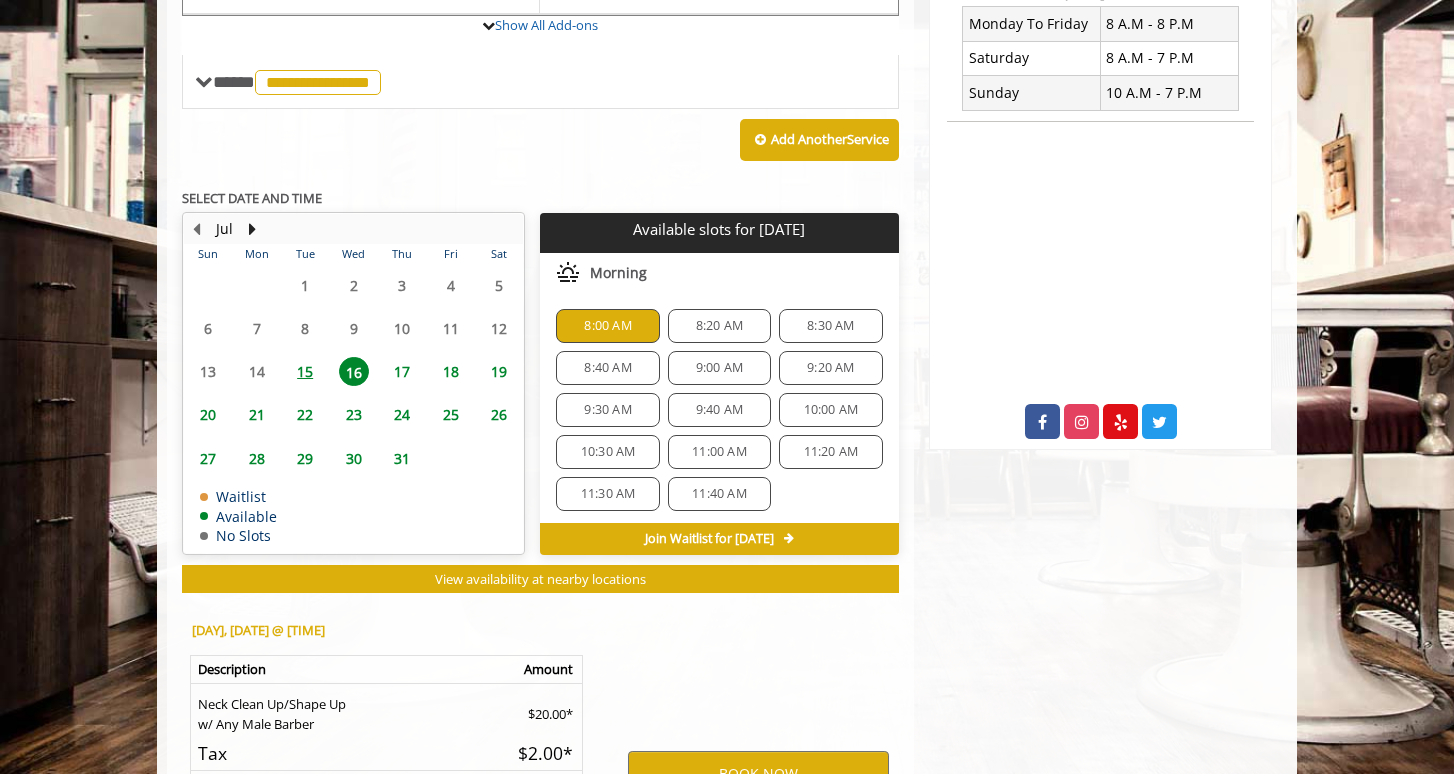 scroll, scrollTop: 816, scrollLeft: 0, axis: vertical 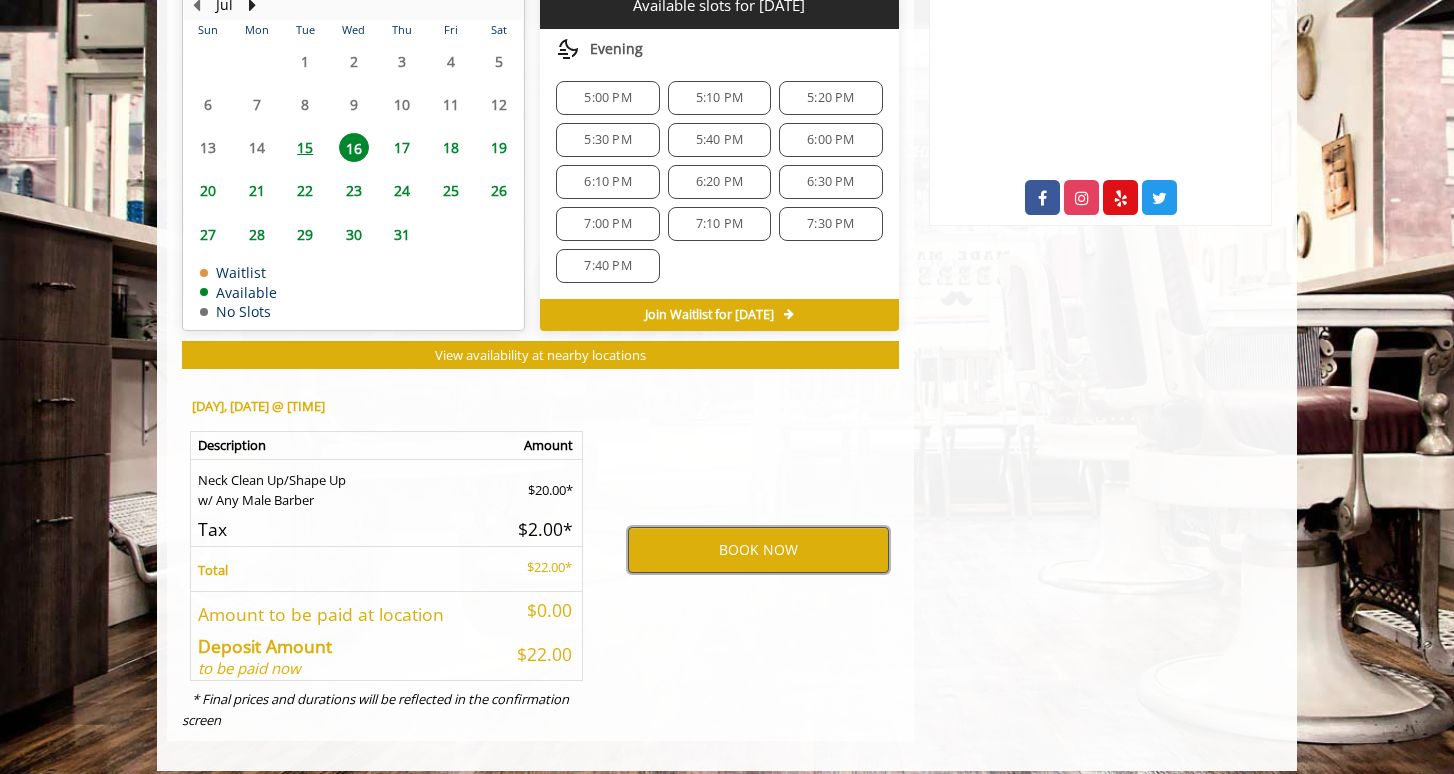 click on "BOOK NOW" at bounding box center [758, 550] 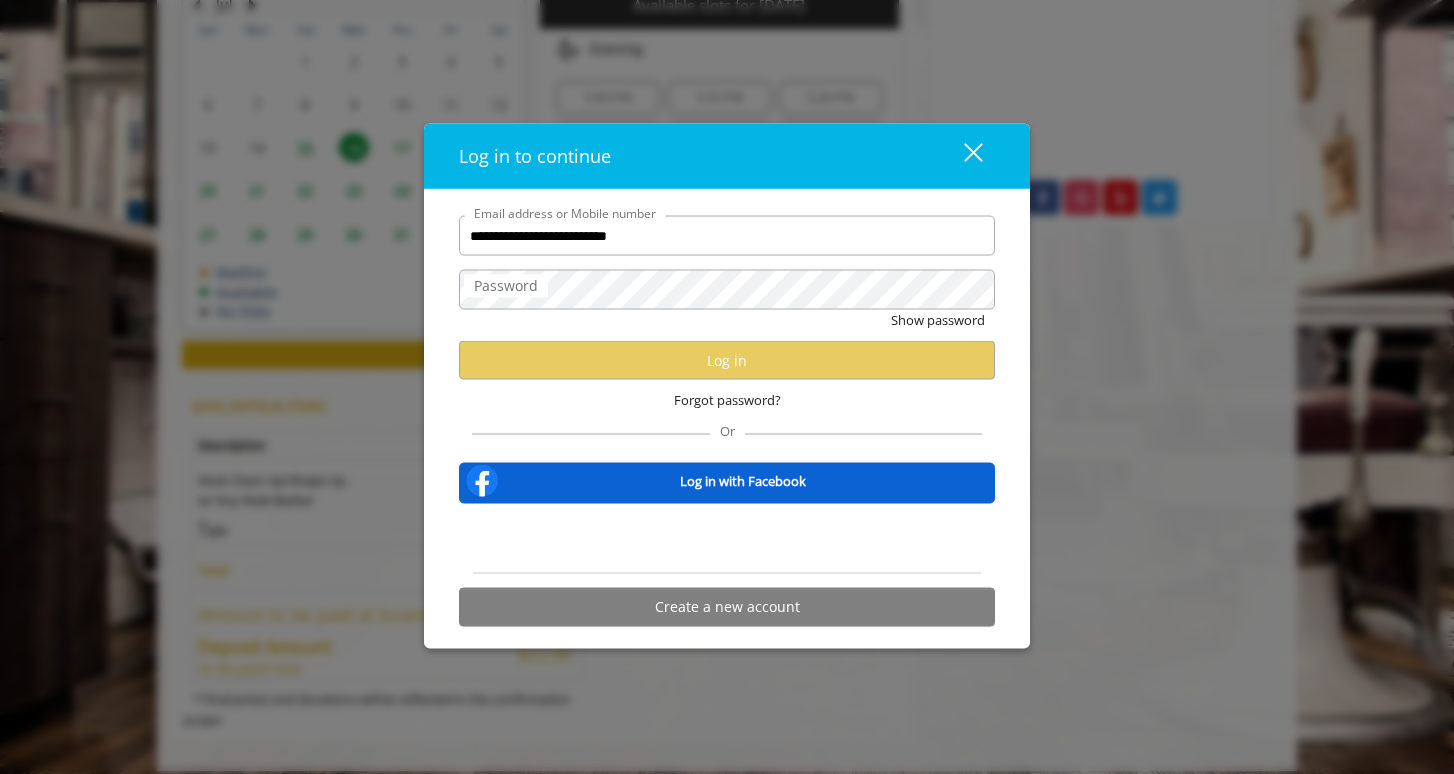 click on "Log in to continue" at bounding box center (535, 156) 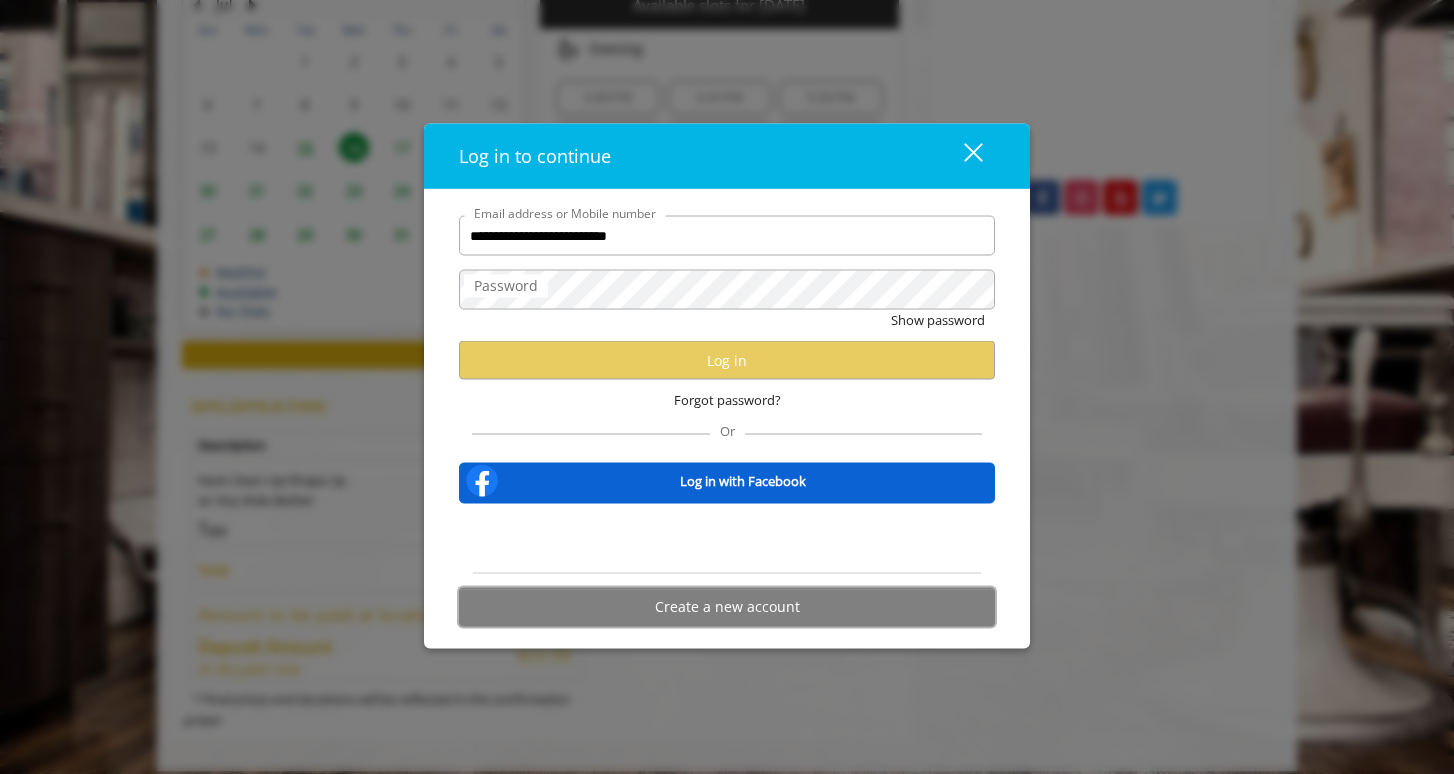 click on "Create a new account" at bounding box center (727, 606) 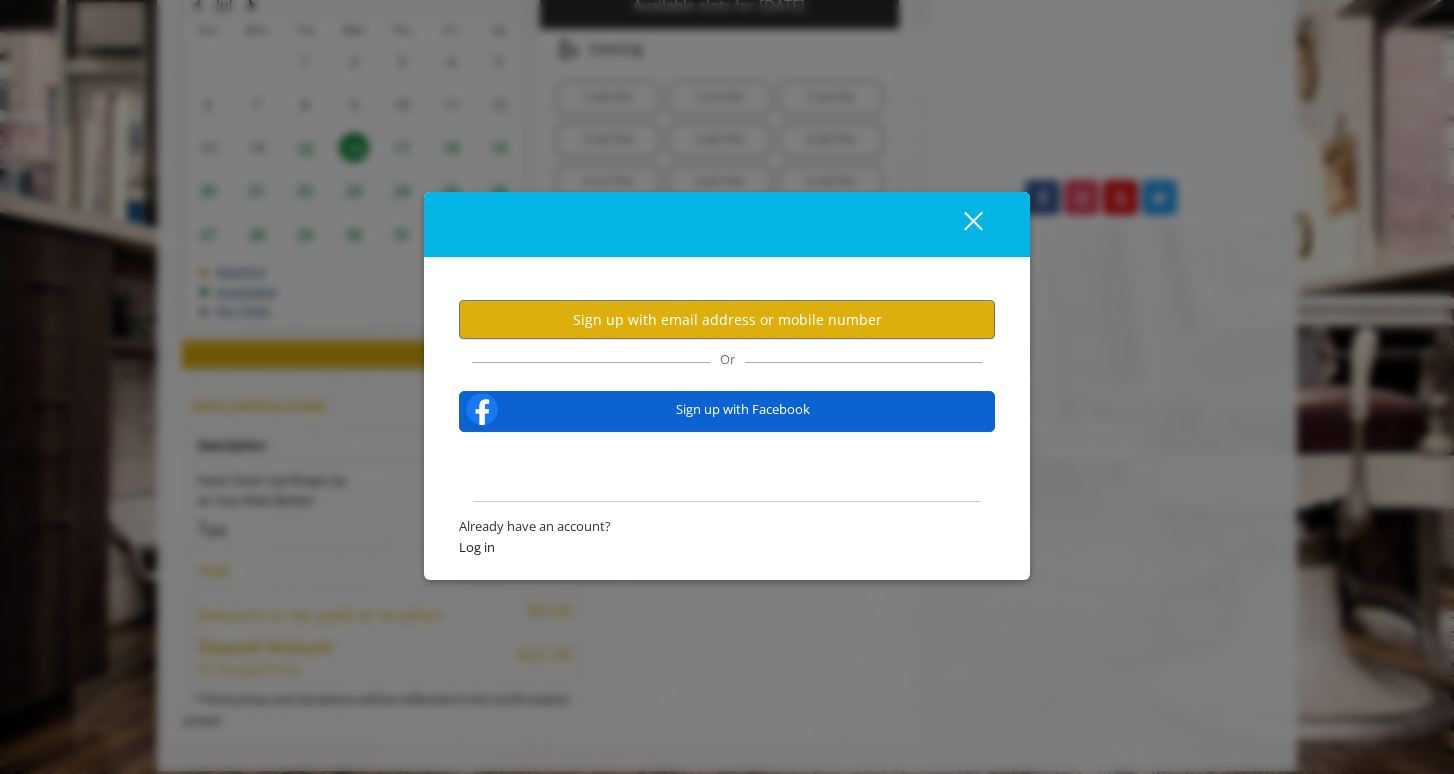 click at bounding box center [727, 467] 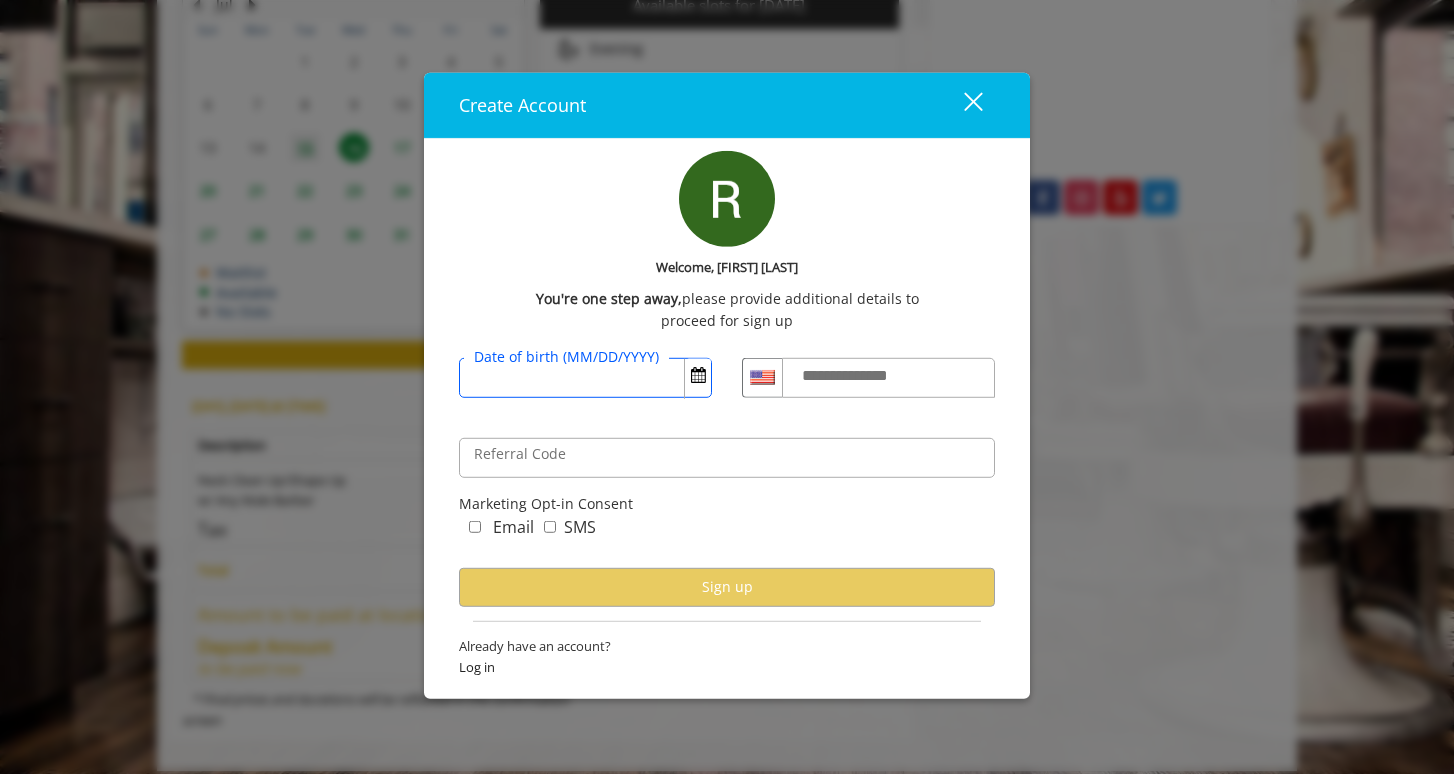 click on "Date of birth (MM/DD/YYYY)" at bounding box center (585, 378) 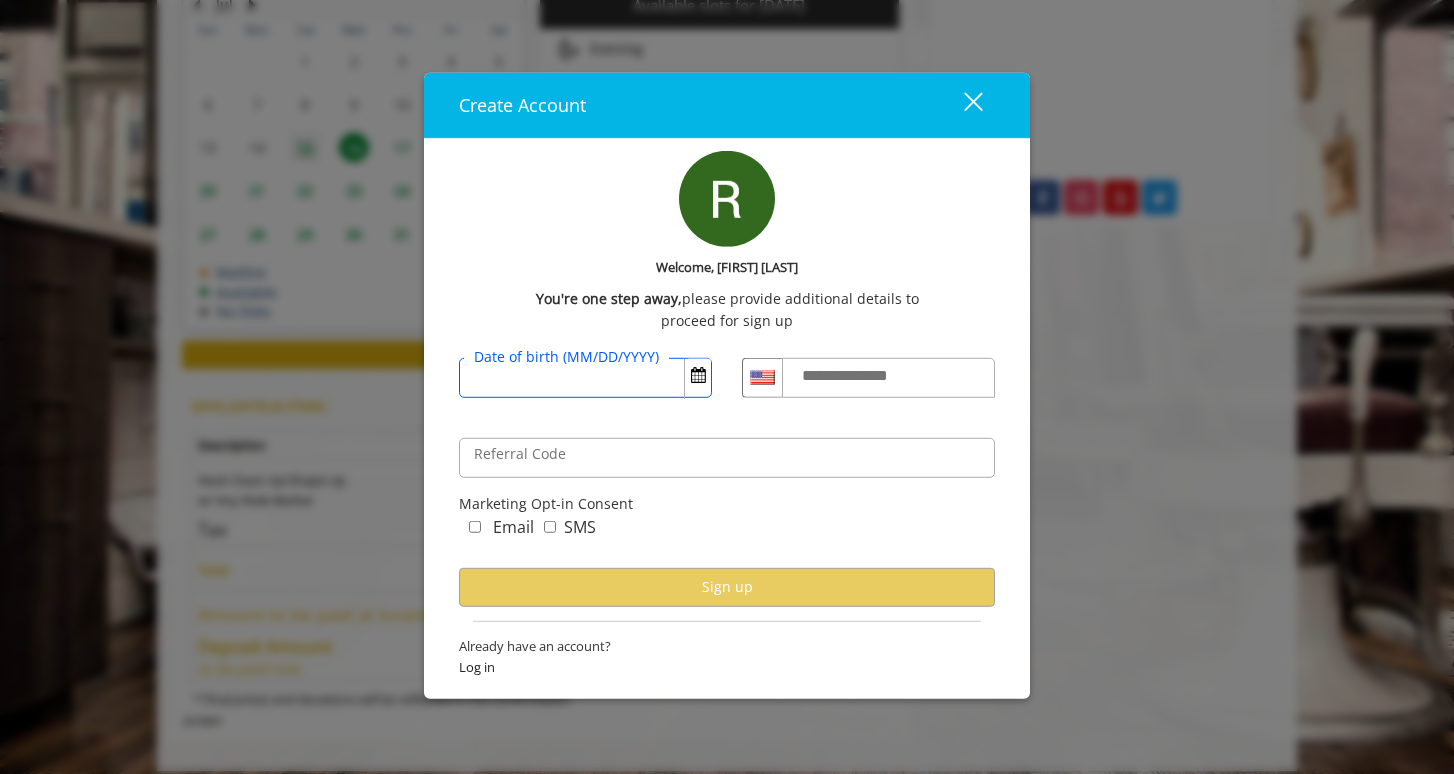 click on "Date of birth (MM/DD/YYYY)" at bounding box center [585, 378] 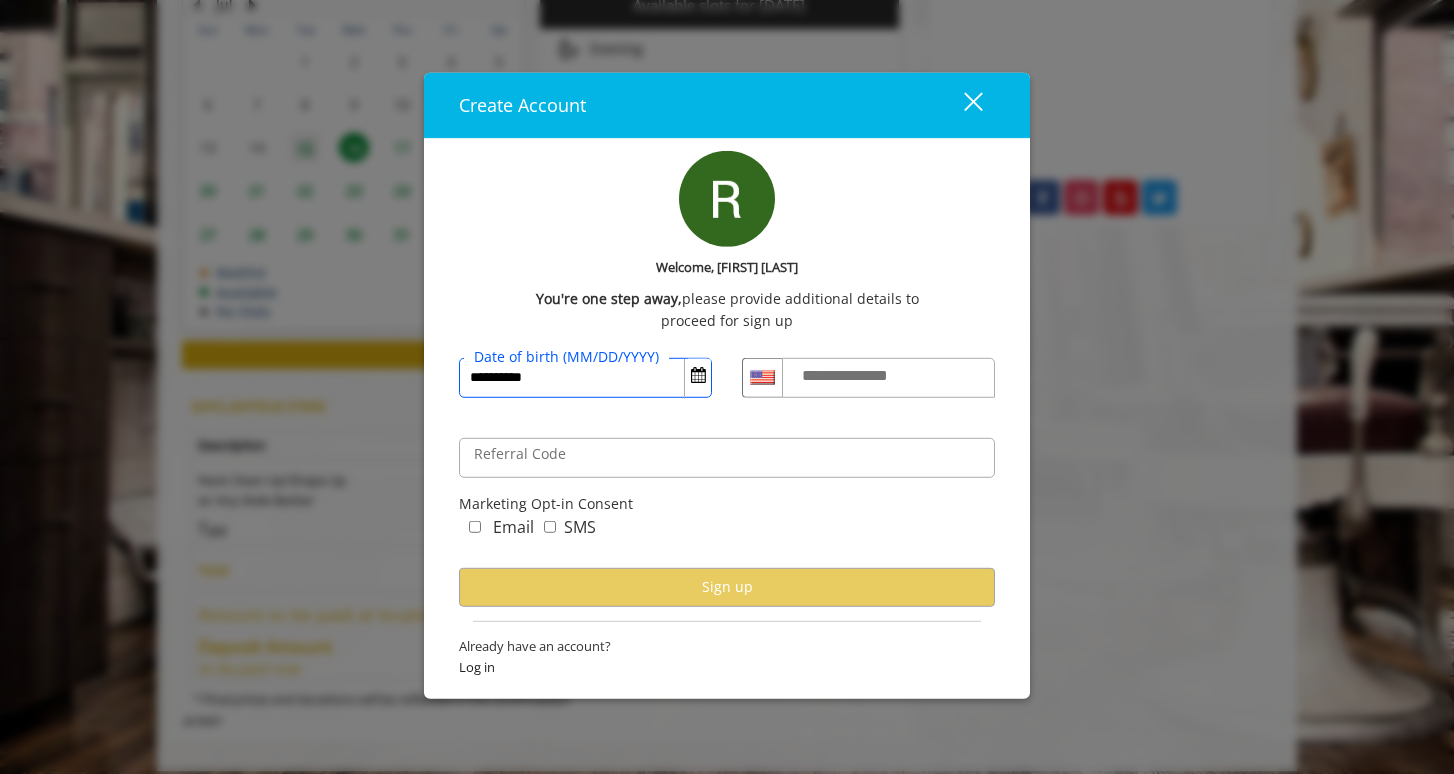 type on "**********" 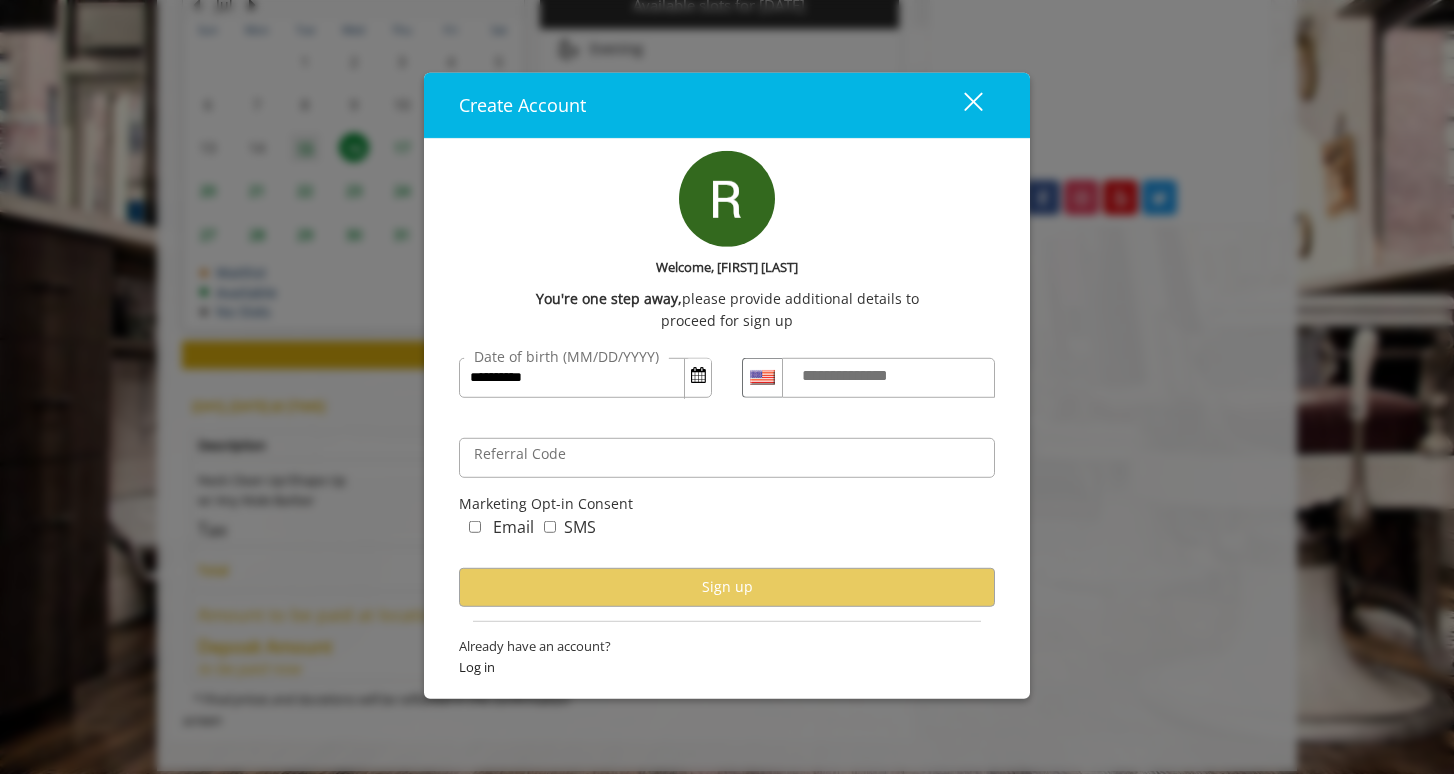 click on "**********" at bounding box center (864, 375) 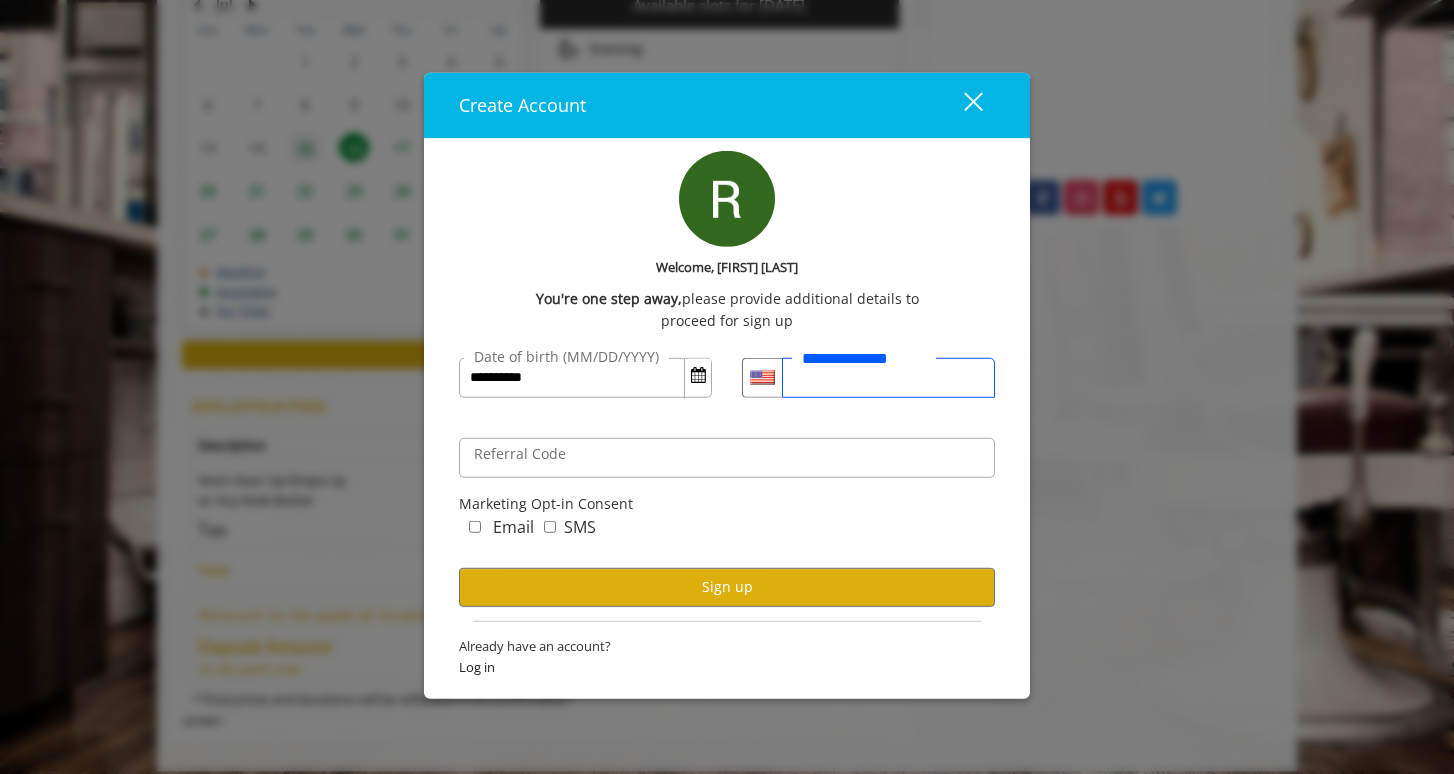 type on "**********" 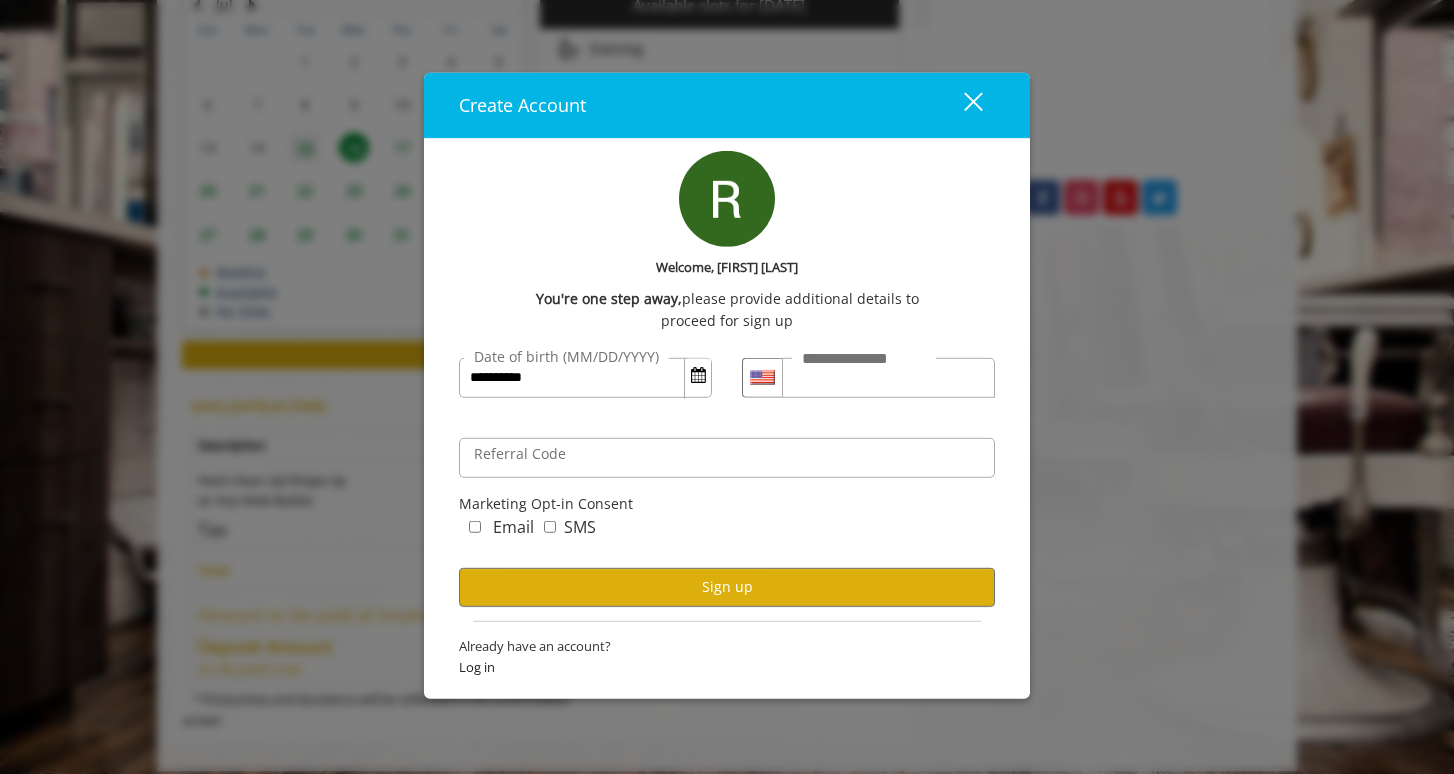 click on "Marketing Opt-in Consent" at bounding box center (727, 504) 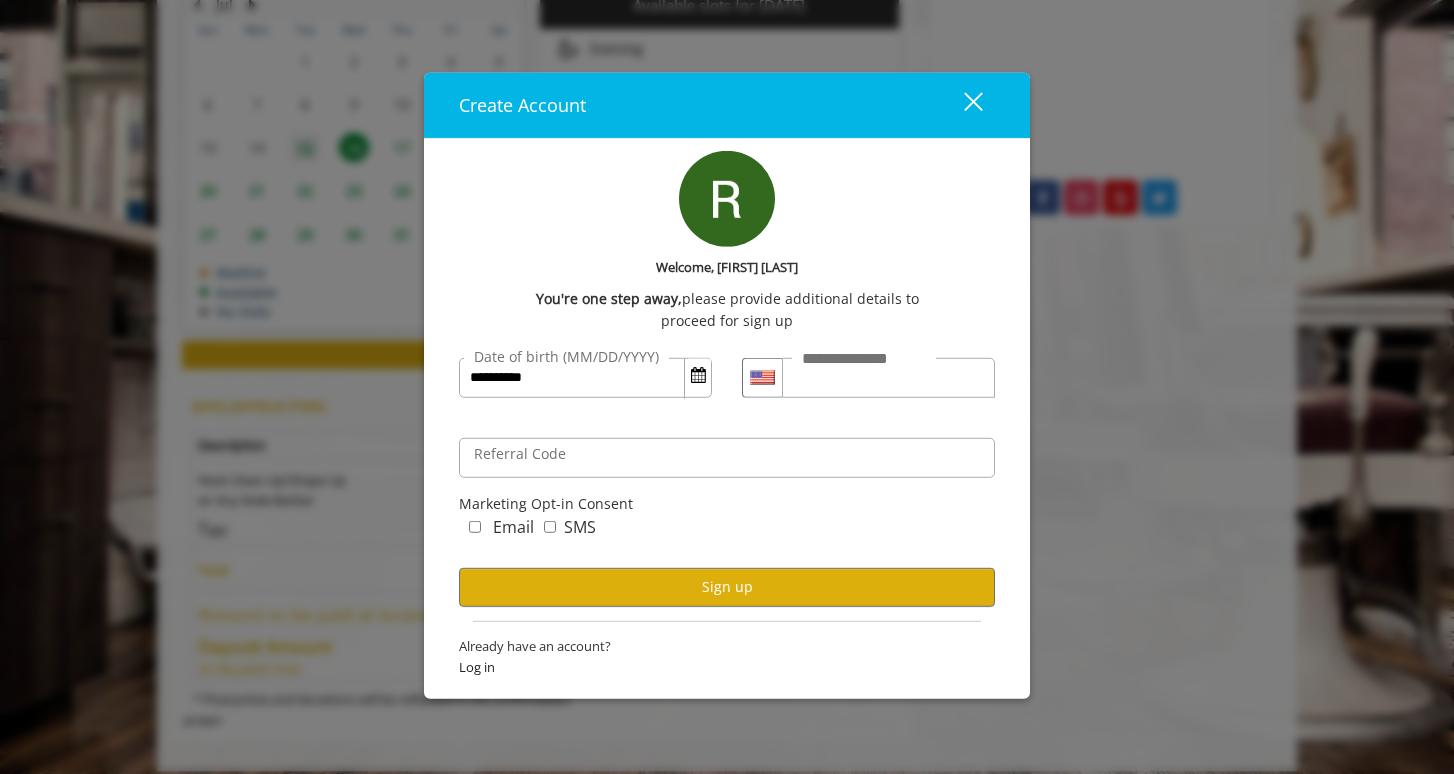 click on "Email" at bounding box center [496, 531] 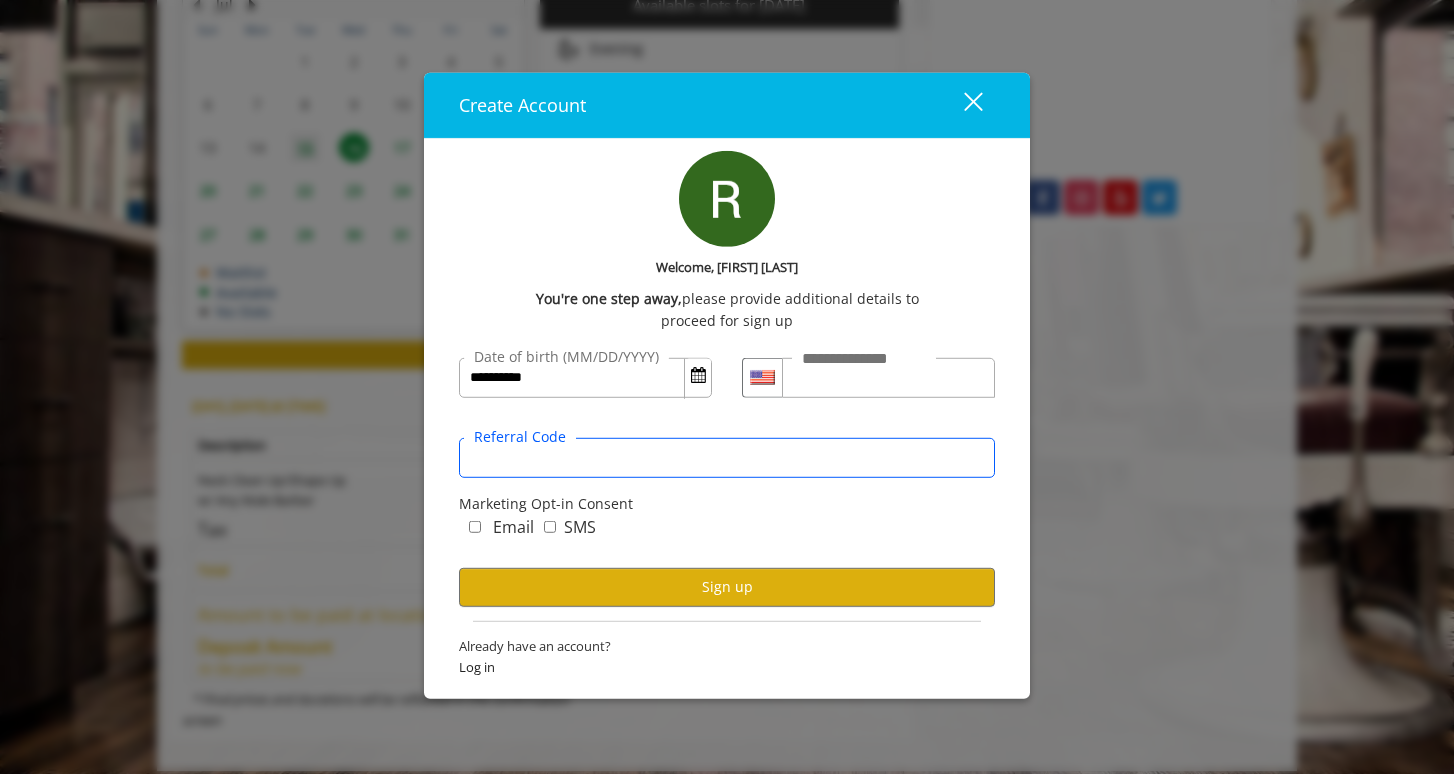 click on "Referral Code" at bounding box center [727, 458] 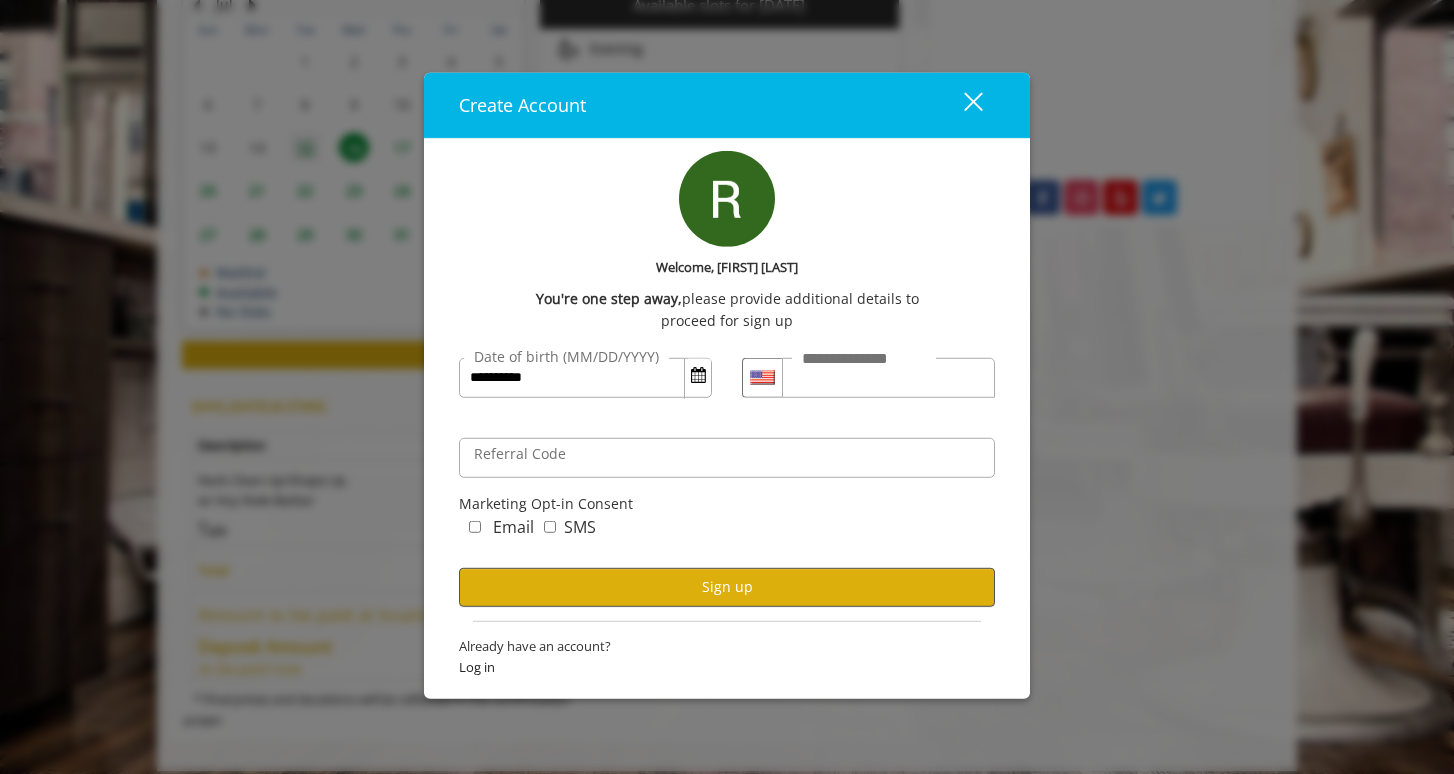 click on "Sign up" at bounding box center [727, 587] 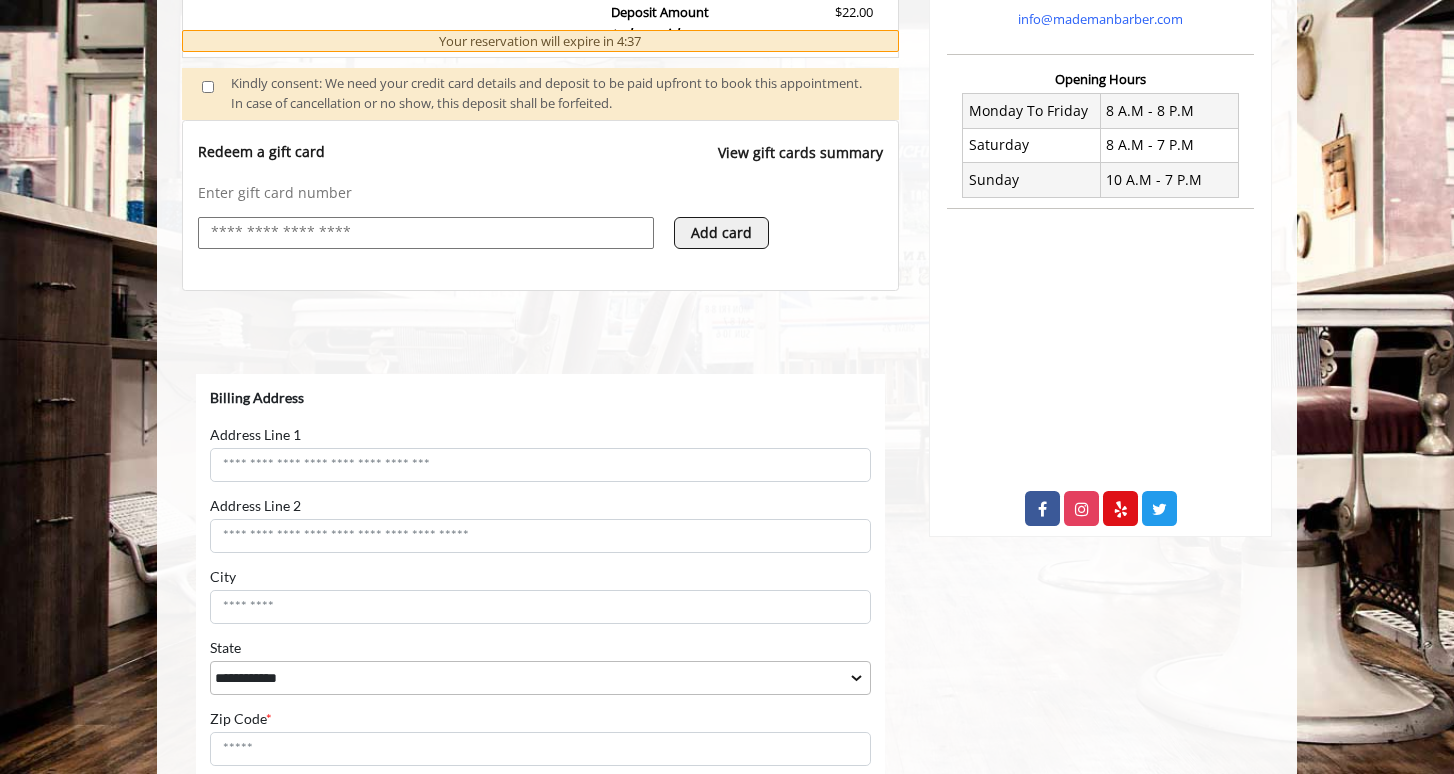 scroll, scrollTop: 717, scrollLeft: 0, axis: vertical 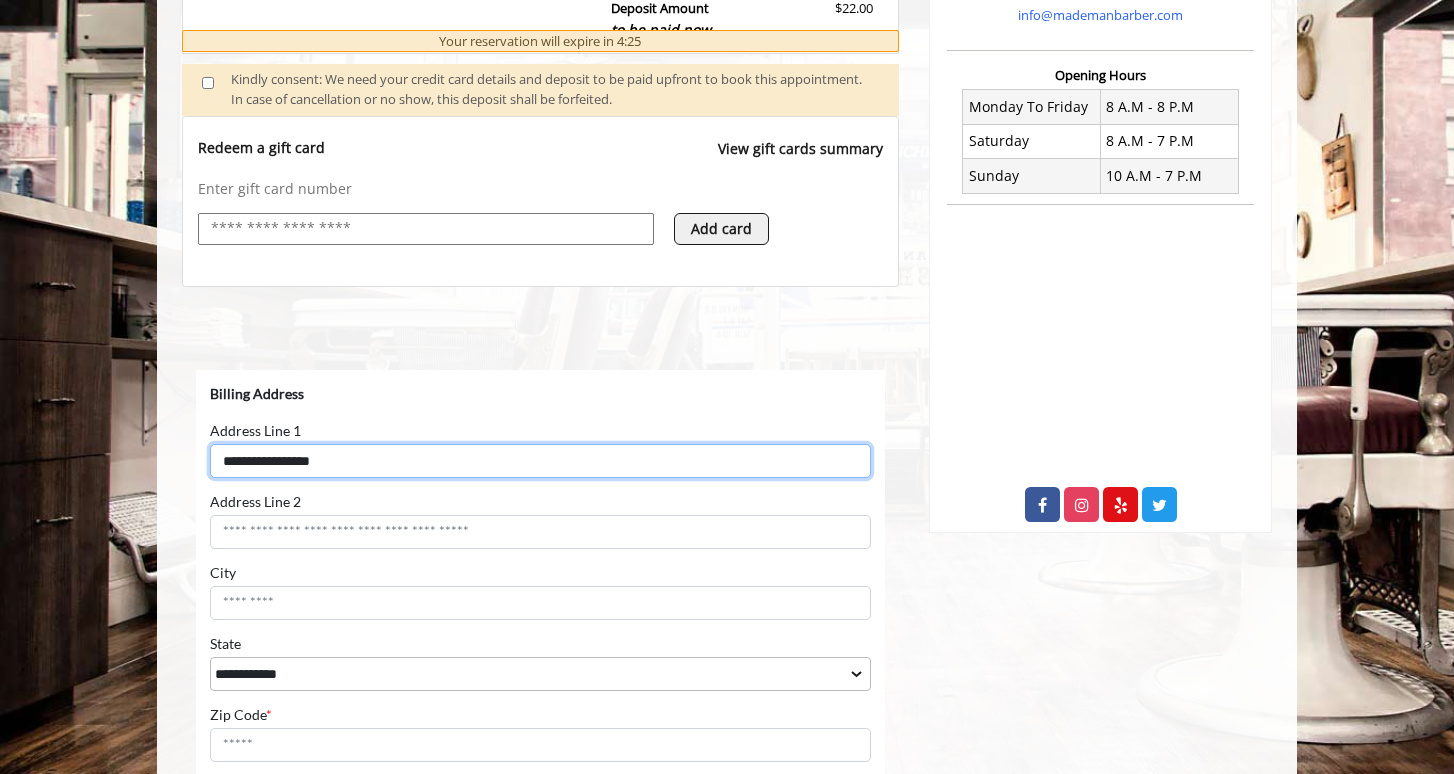 type on "**********" 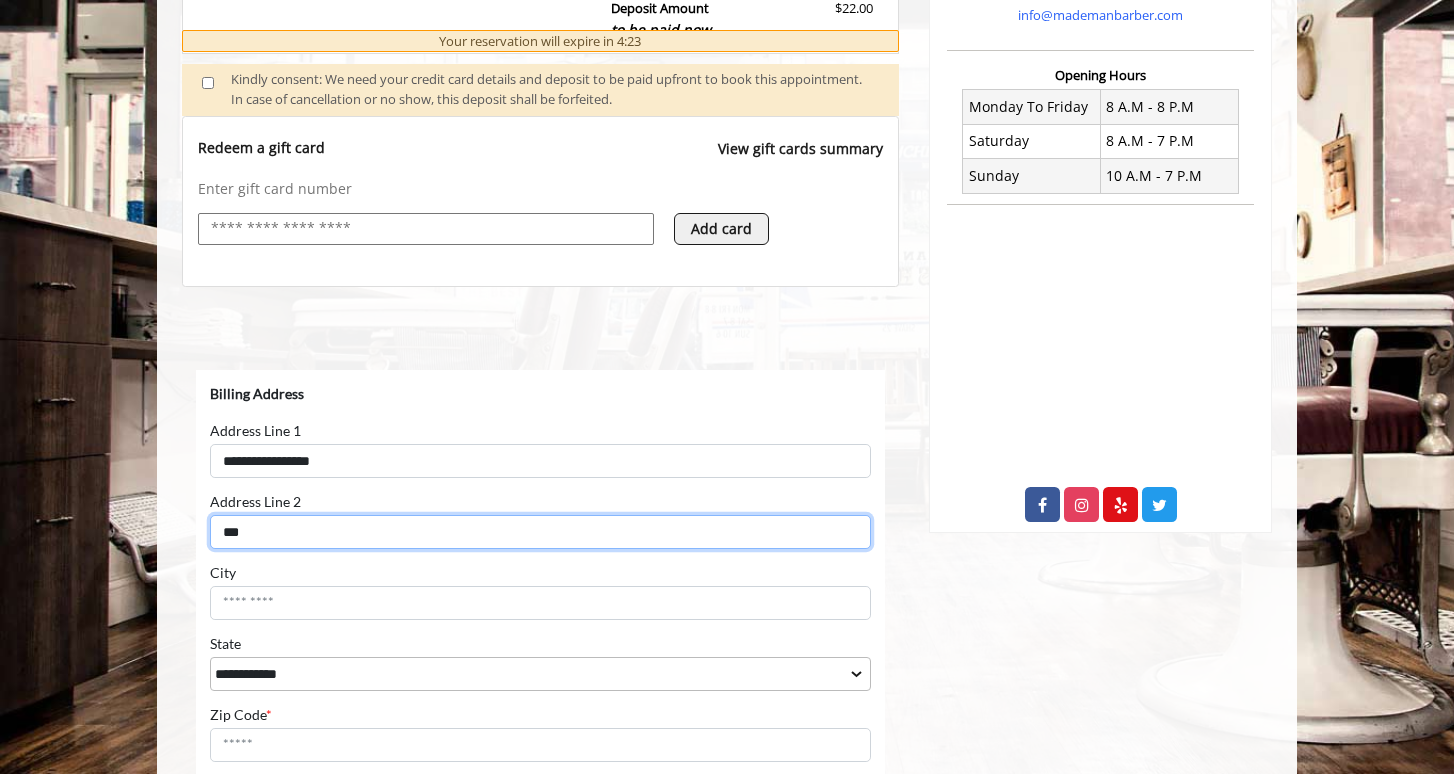 type on "***" 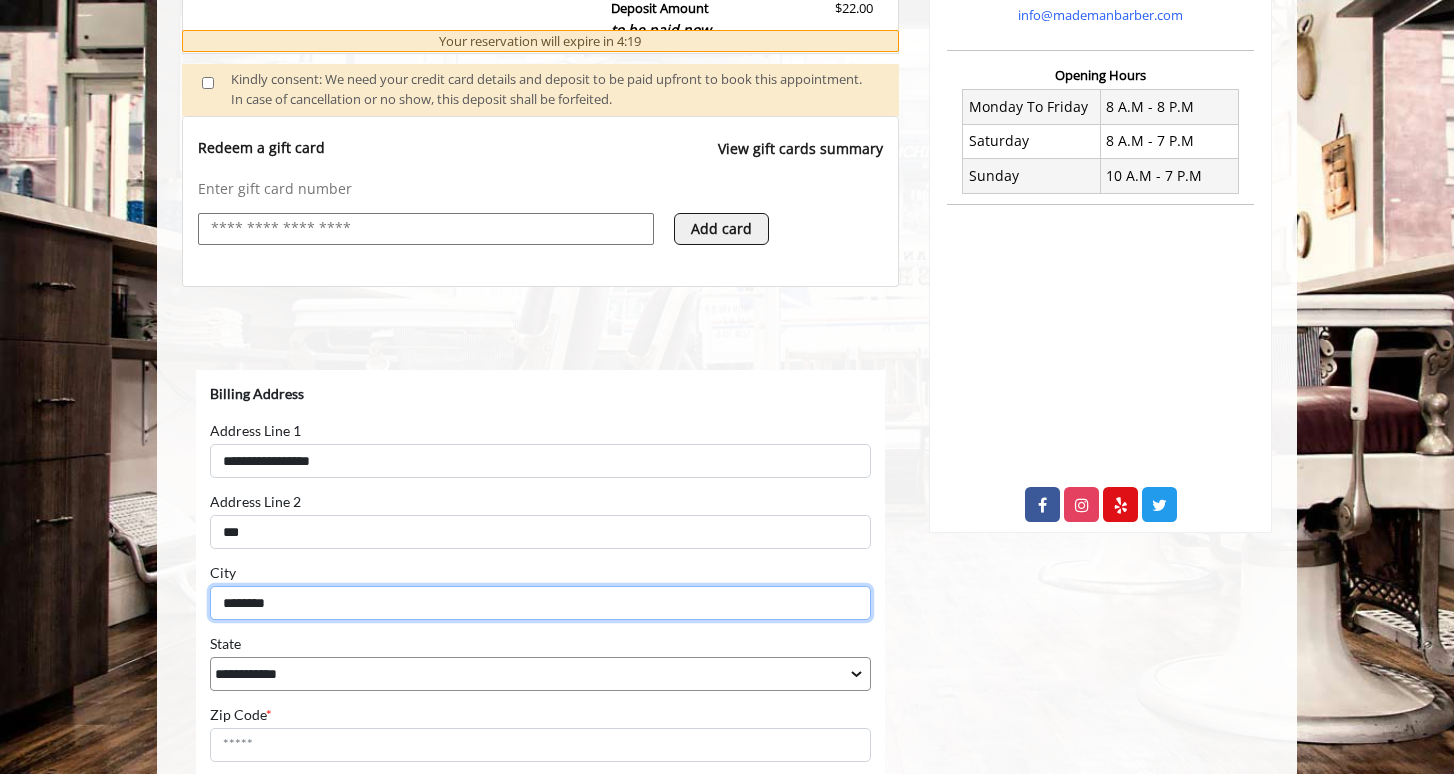 type on "********" 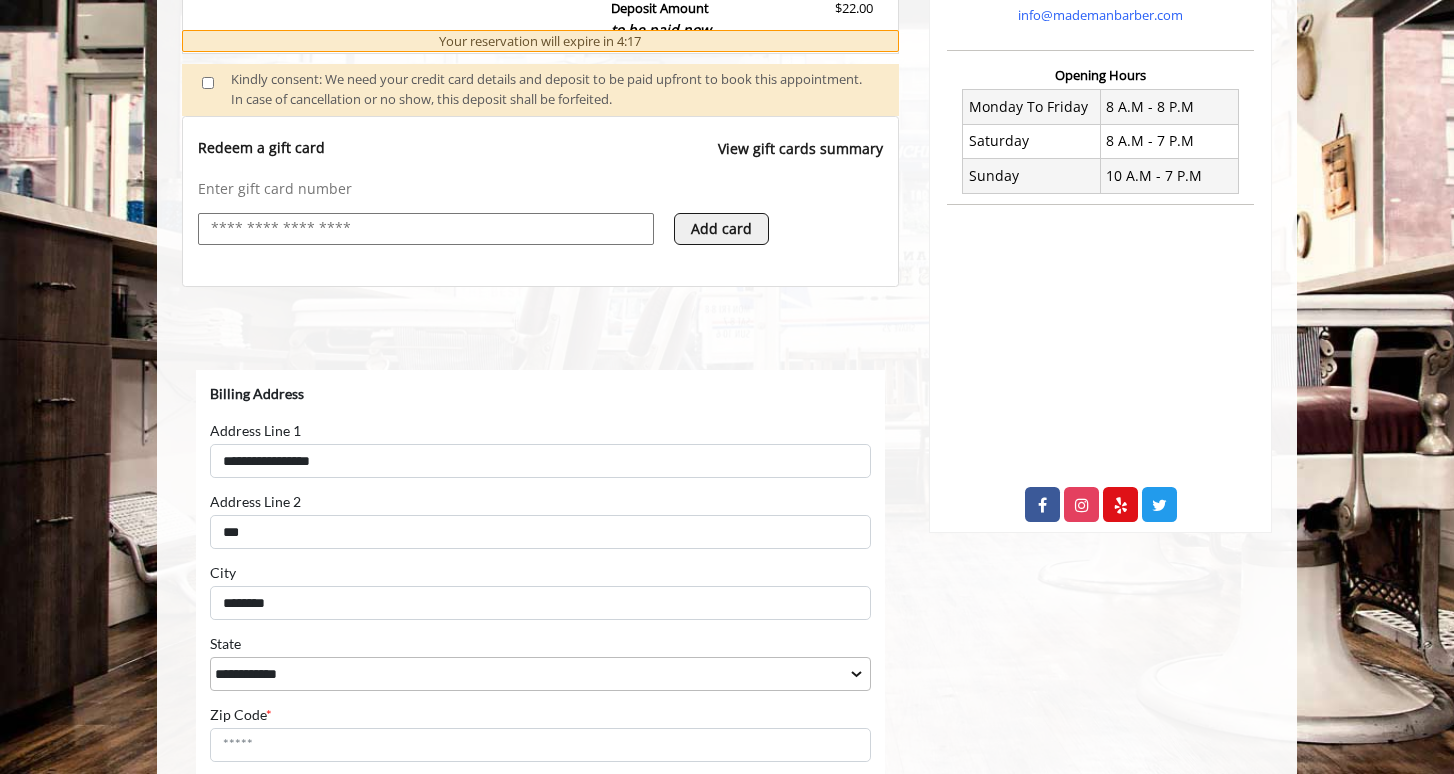 click on "**********" at bounding box center (540, 663) 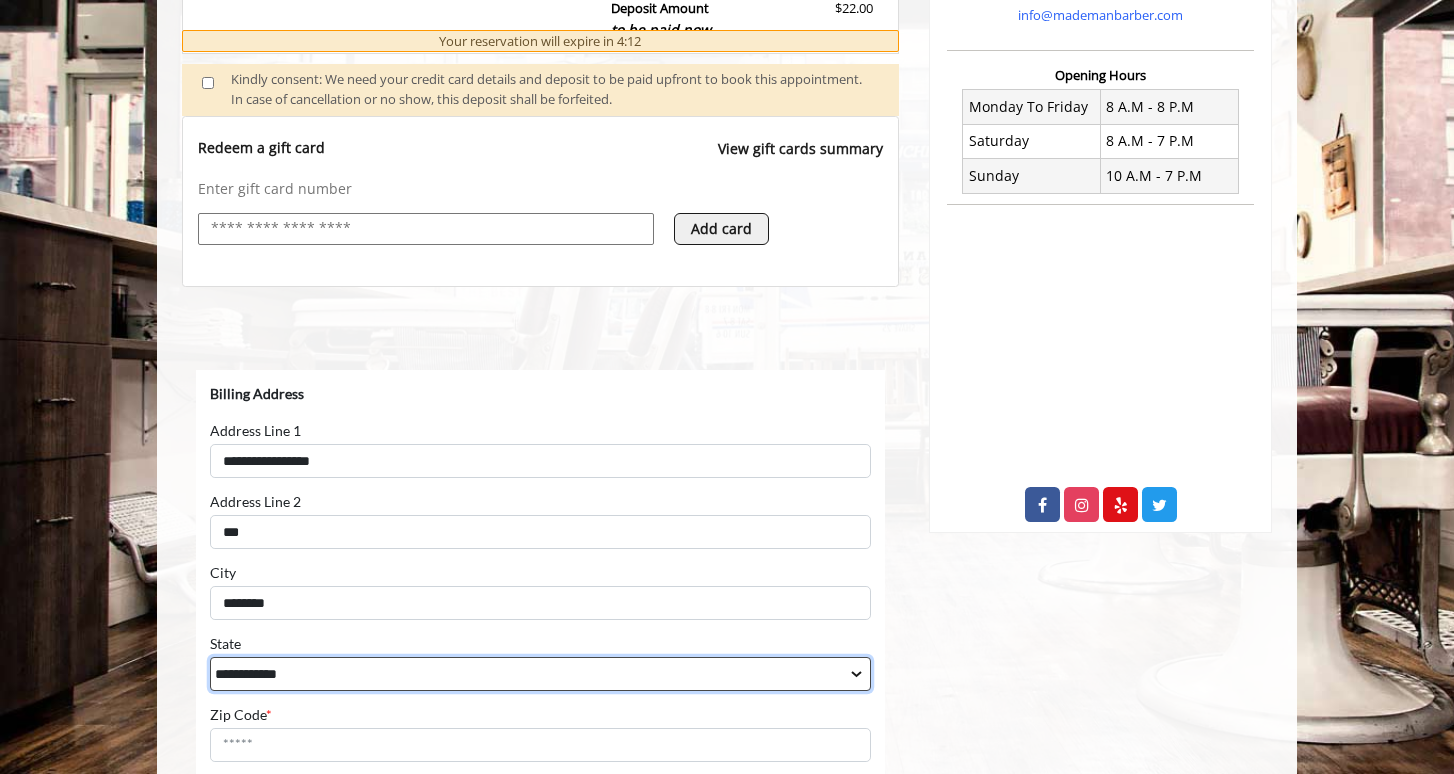 select on "**" 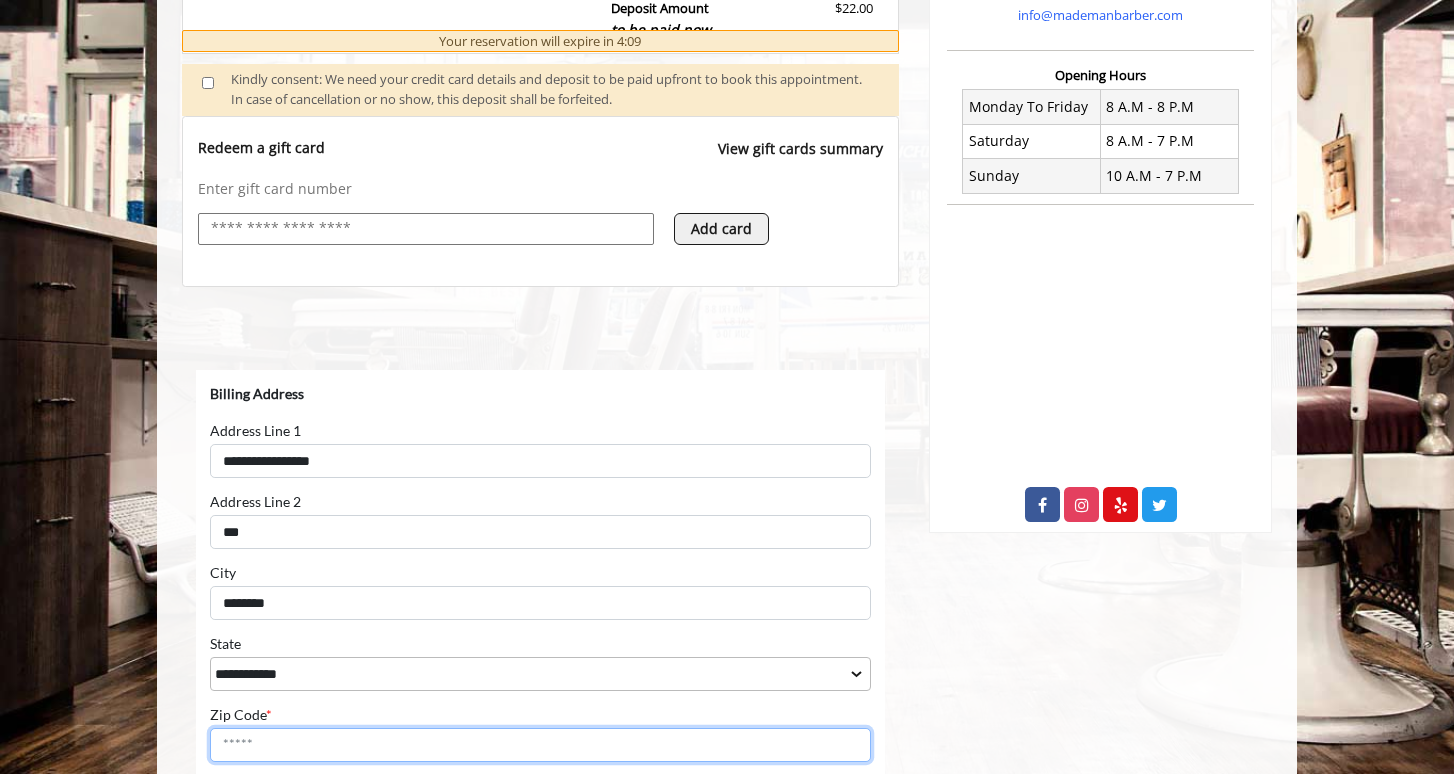 type on "*****" 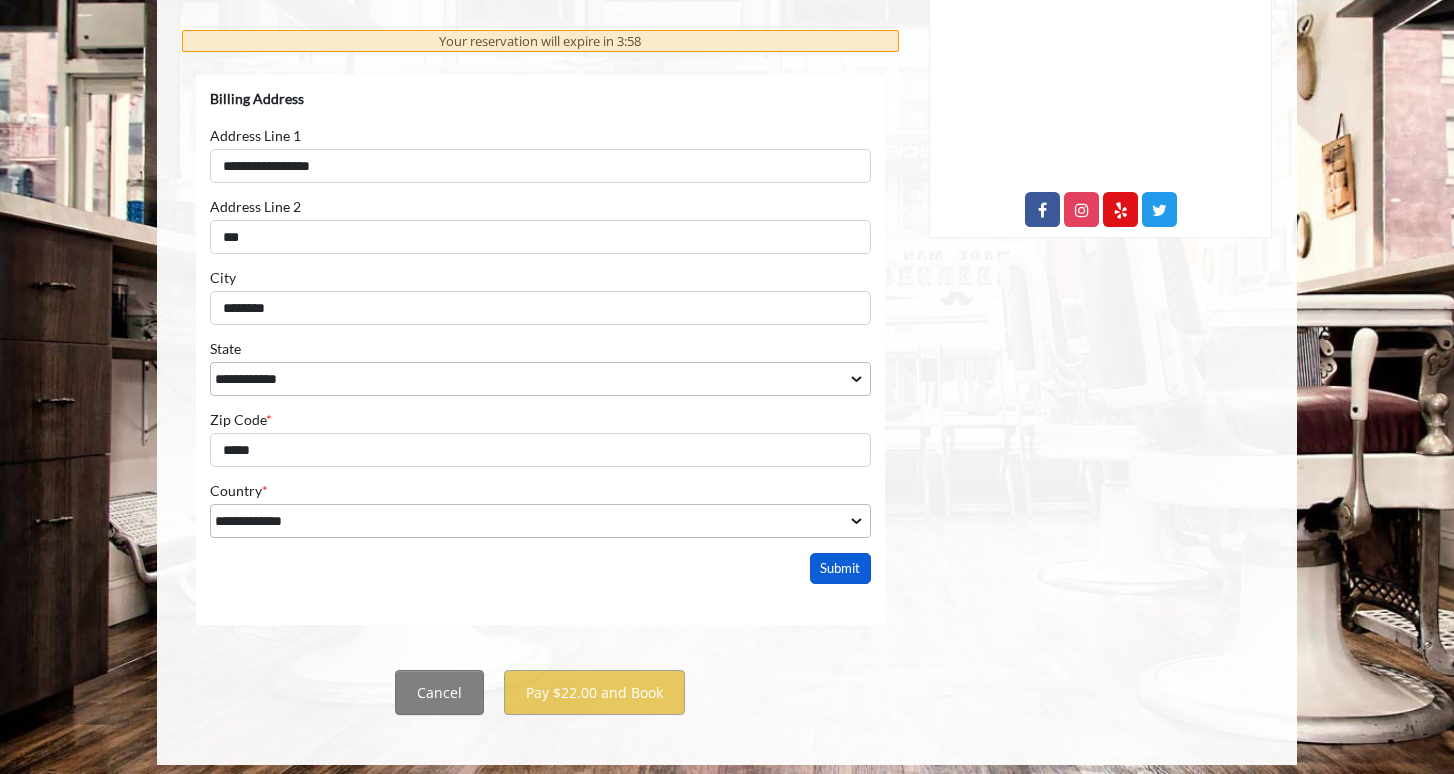 scroll, scrollTop: 1011, scrollLeft: 0, axis: vertical 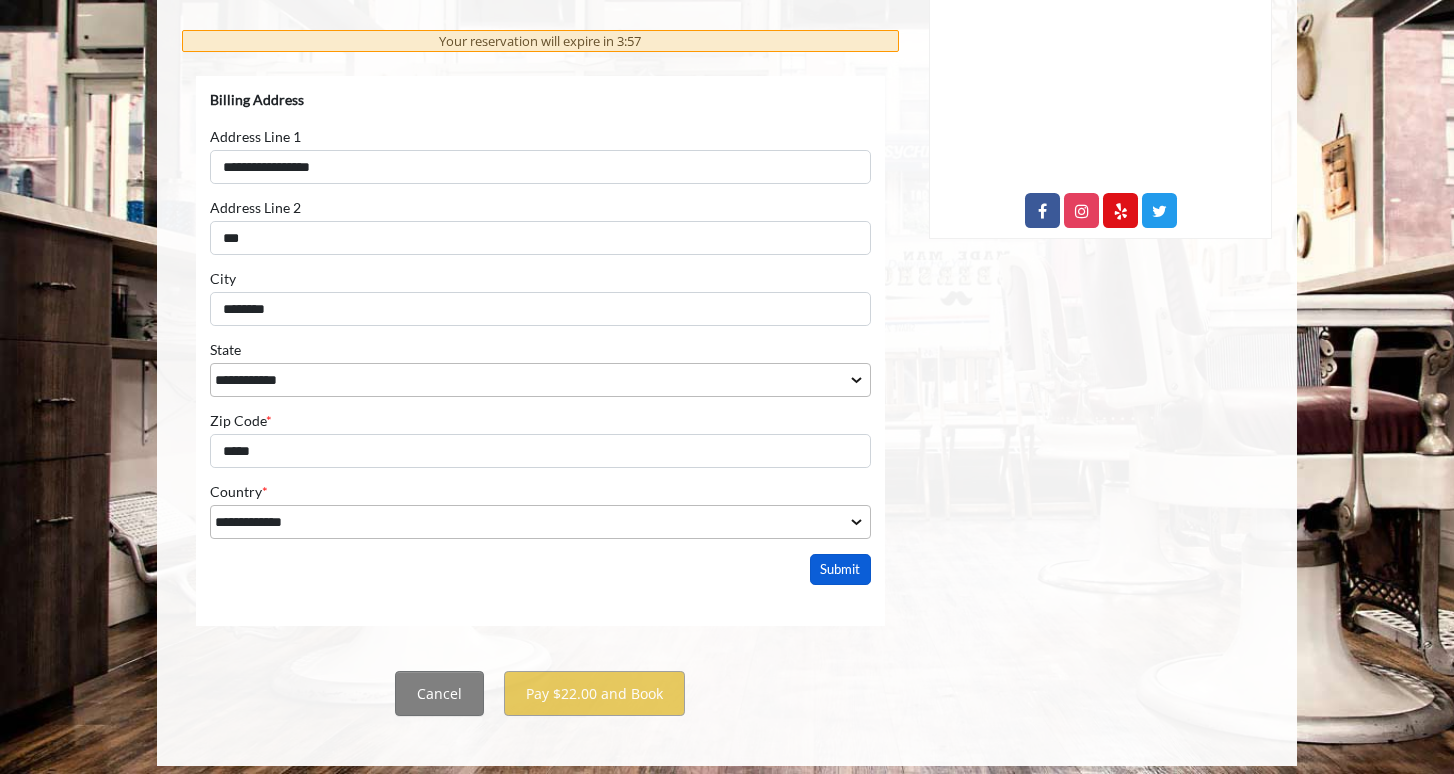 click on "Submit" at bounding box center [841, 569] 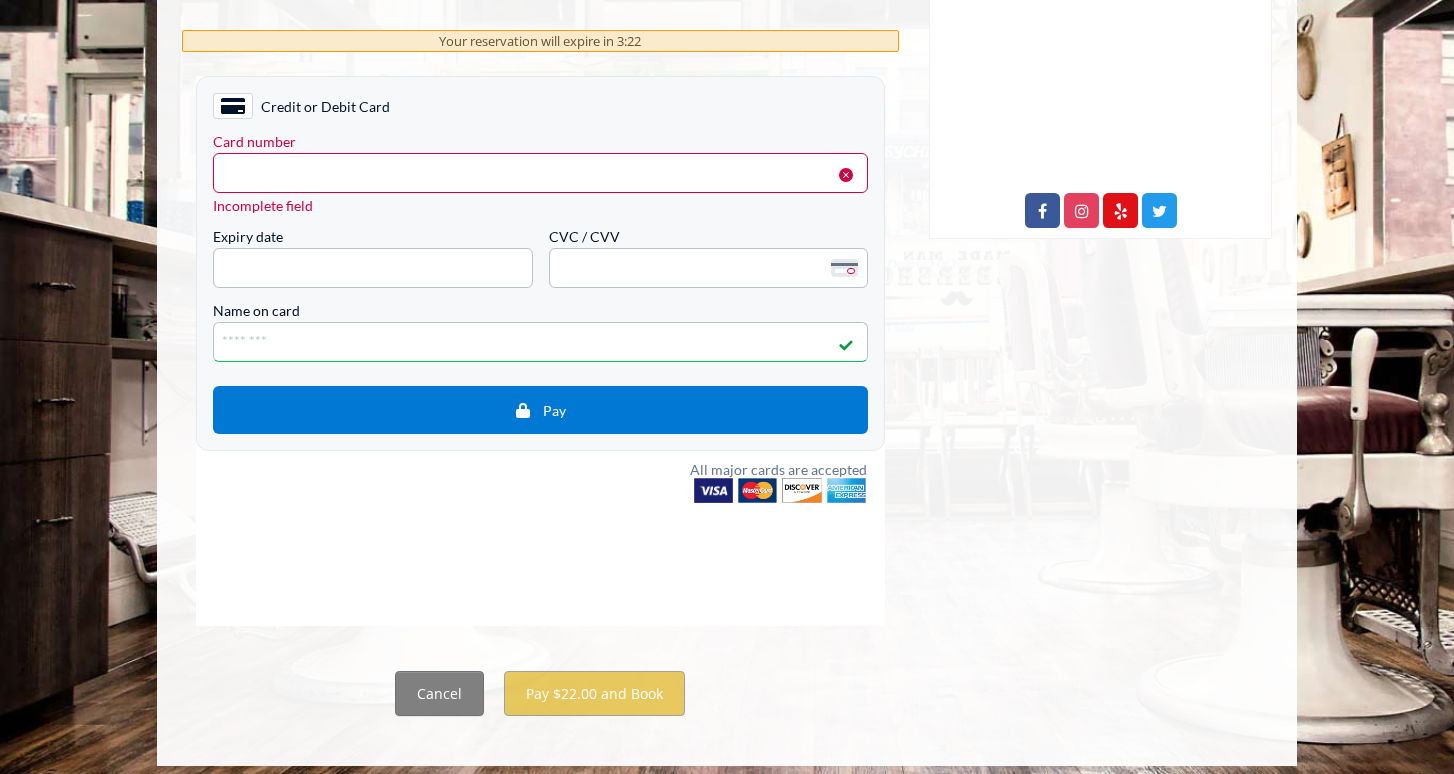 click at bounding box center (846, 175) 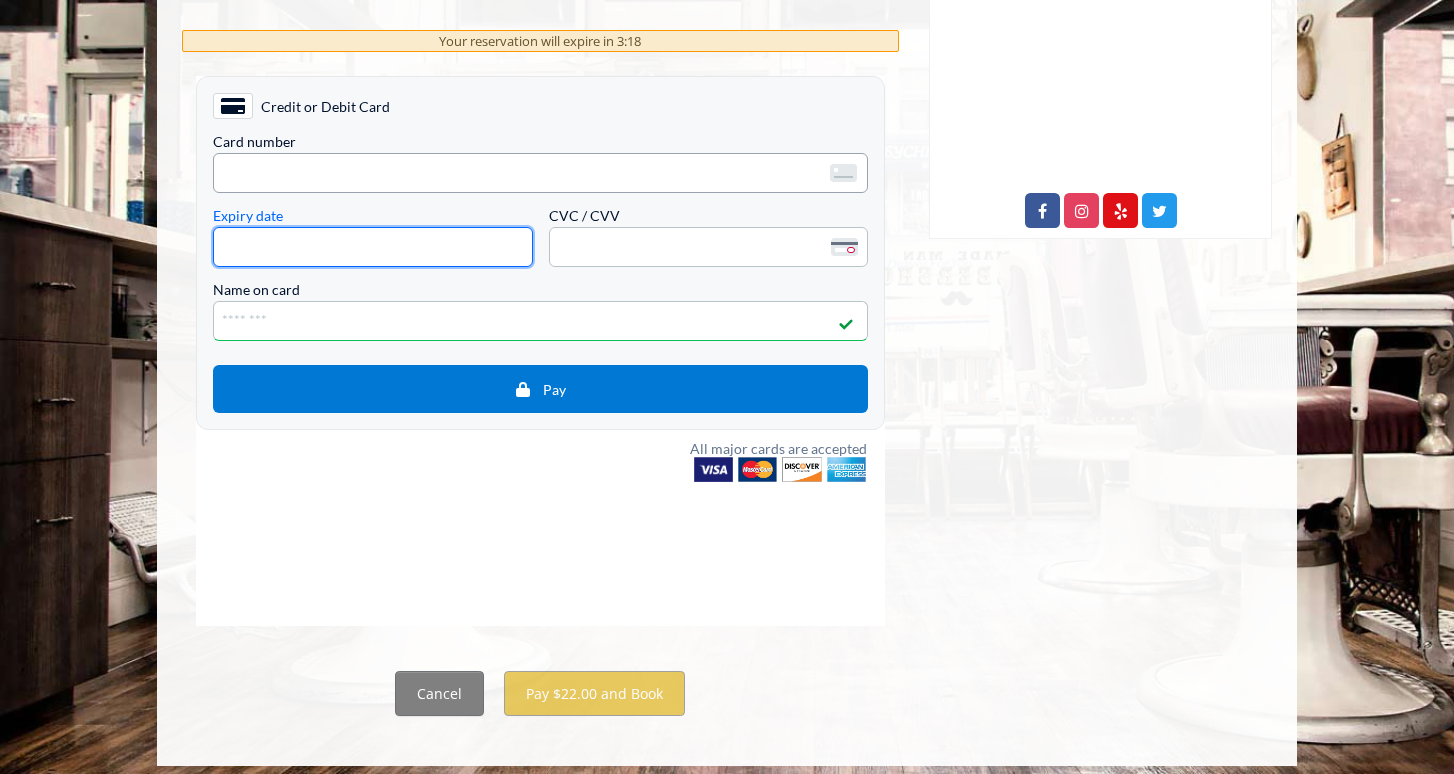 click on "<p>Your browser does not support iframes.</p>" at bounding box center (540, 173) 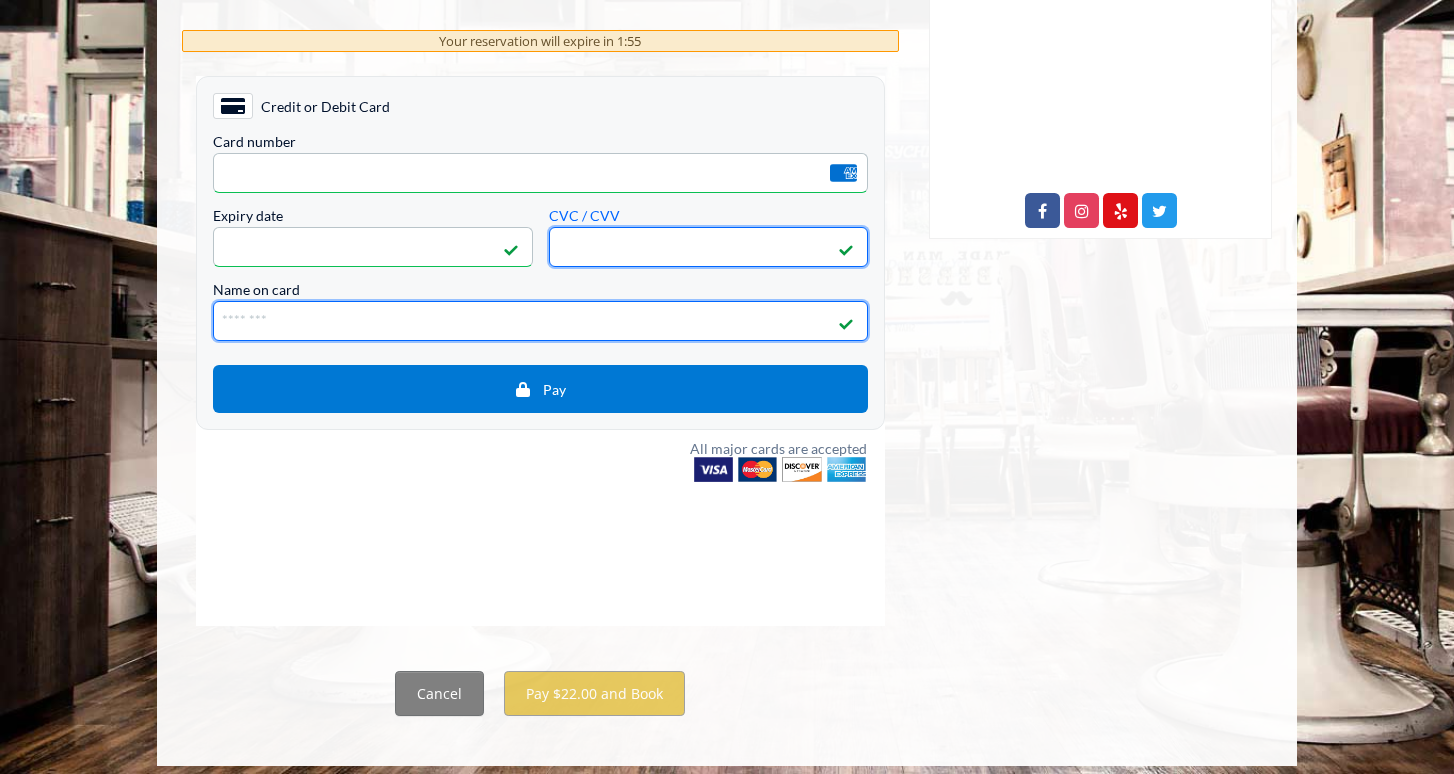 click on "Name on card" at bounding box center [540, 321] 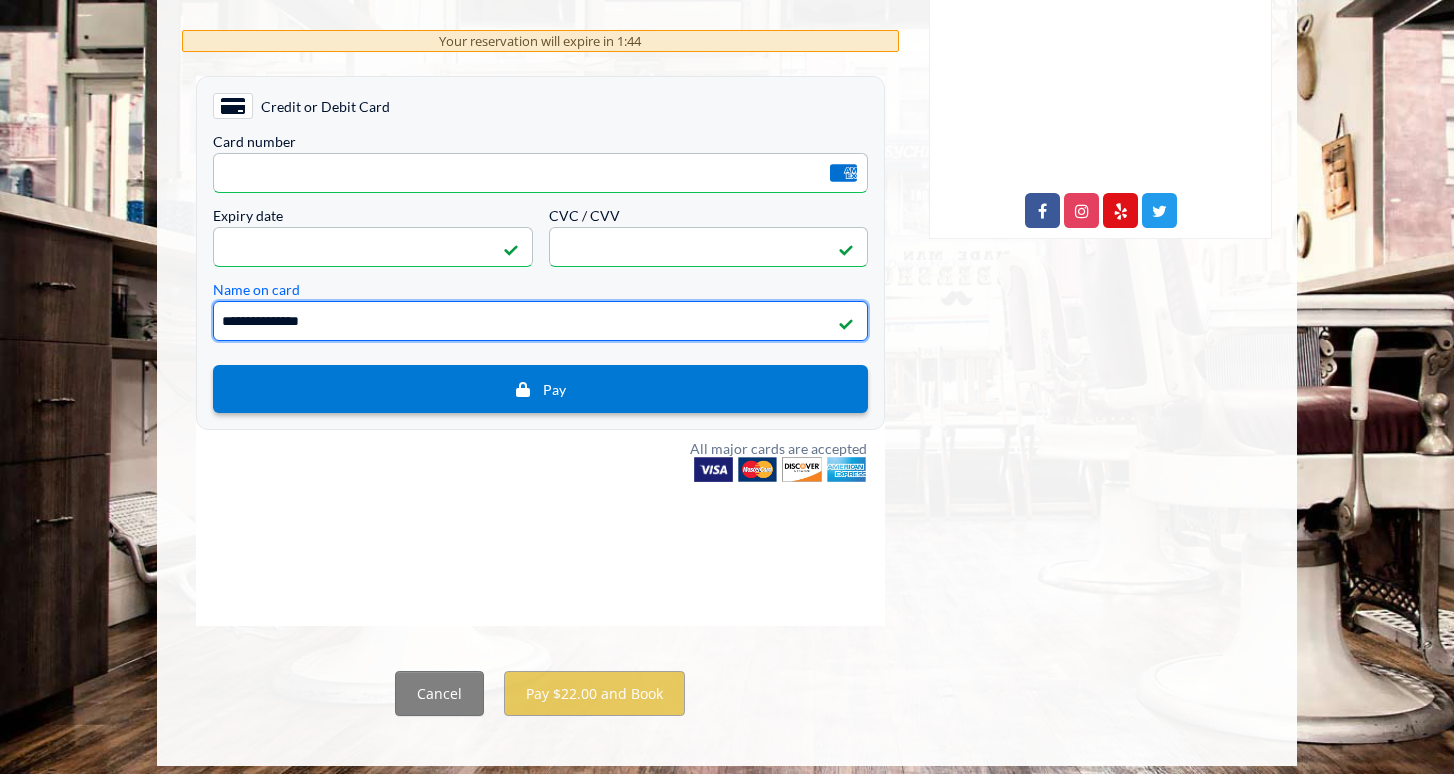 type on "**********" 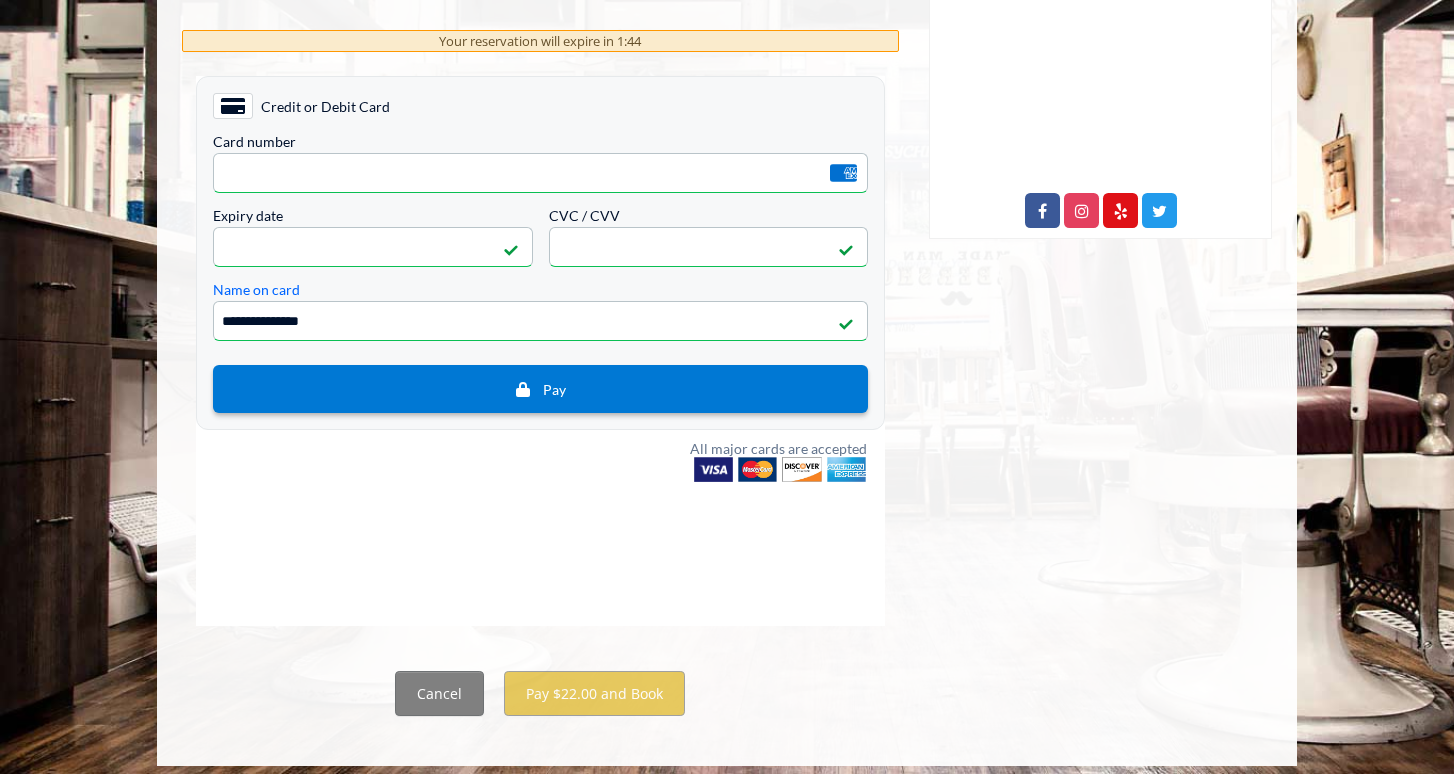 click on "Pay" at bounding box center (540, 389) 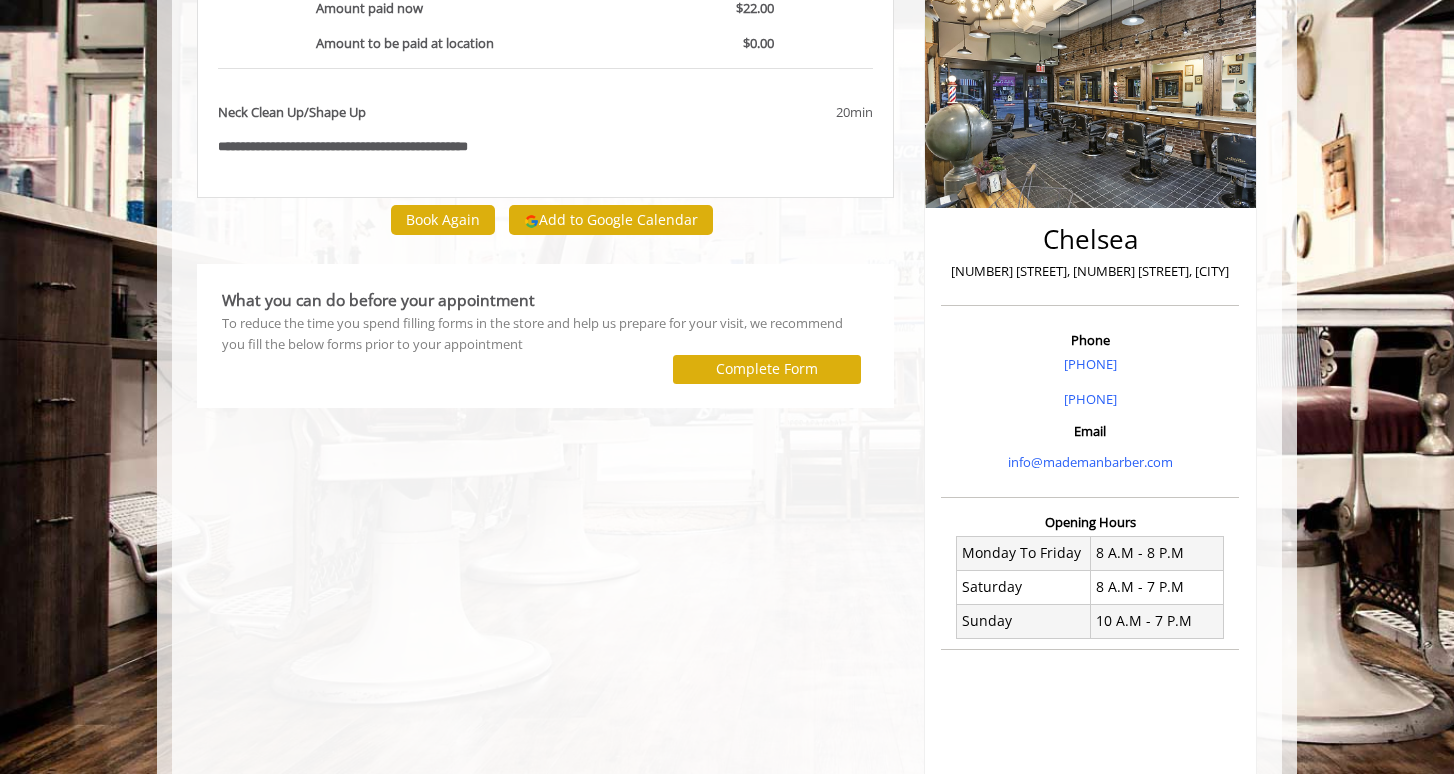 scroll, scrollTop: 219, scrollLeft: 0, axis: vertical 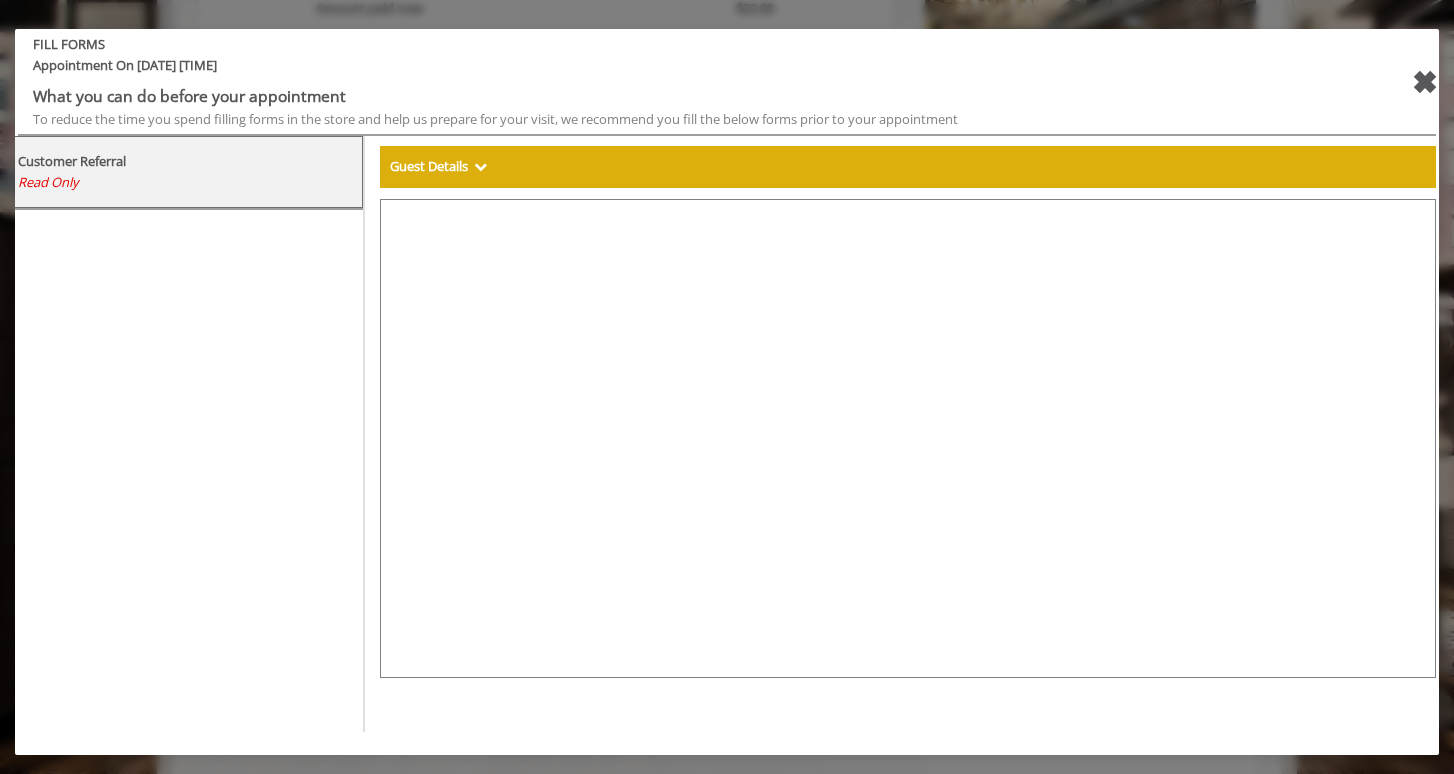 select on "***" 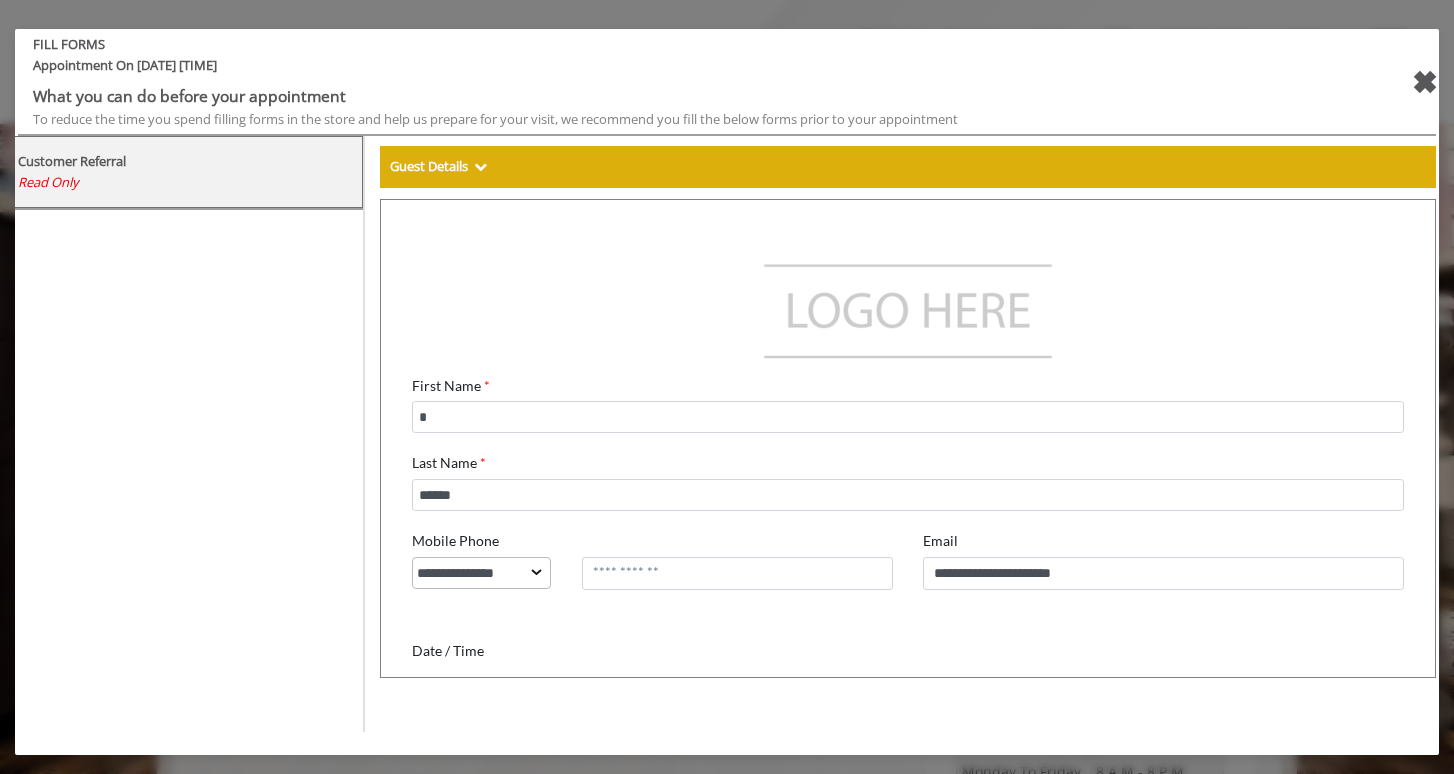 scroll, scrollTop: 0, scrollLeft: 0, axis: both 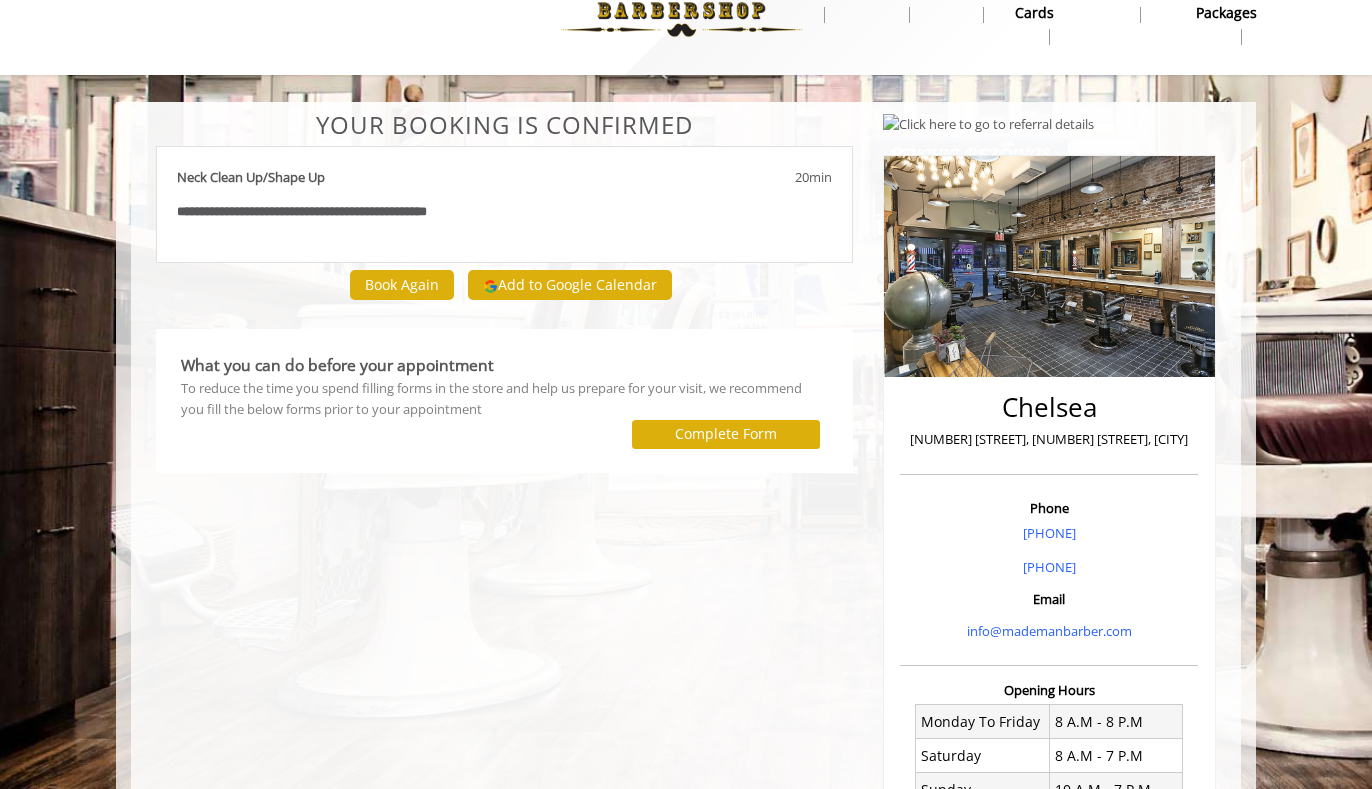 click on "Add to Google Calendar" at bounding box center (570, 285) 